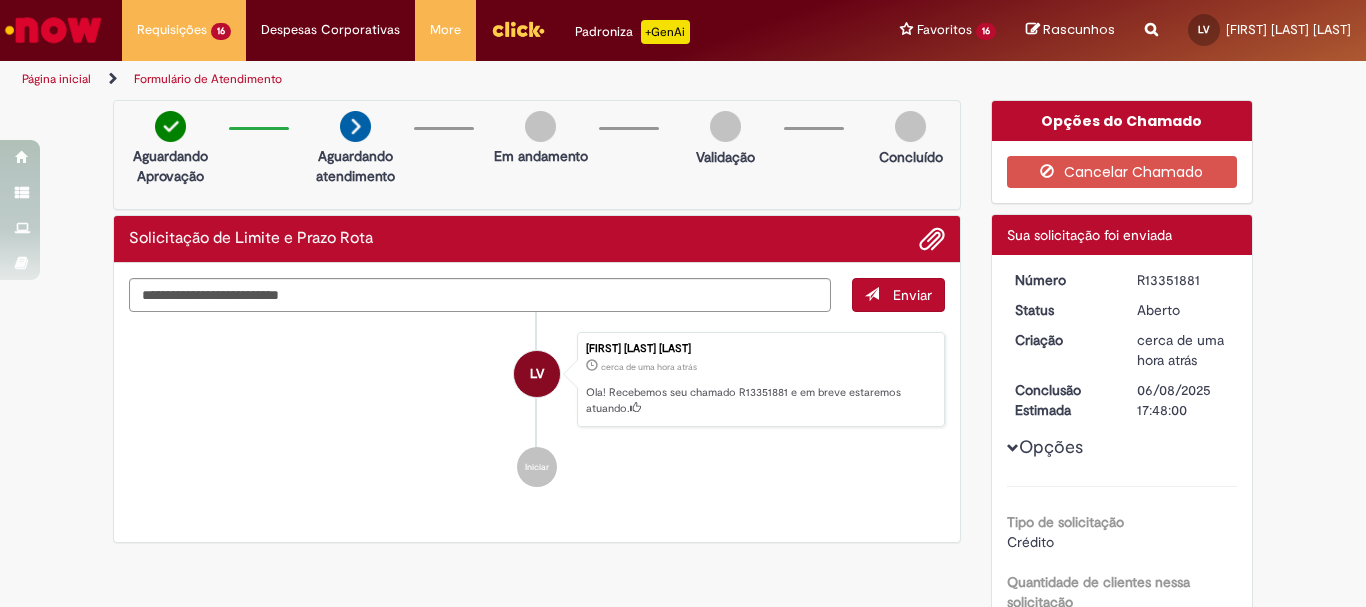 scroll, scrollTop: 0, scrollLeft: 0, axis: both 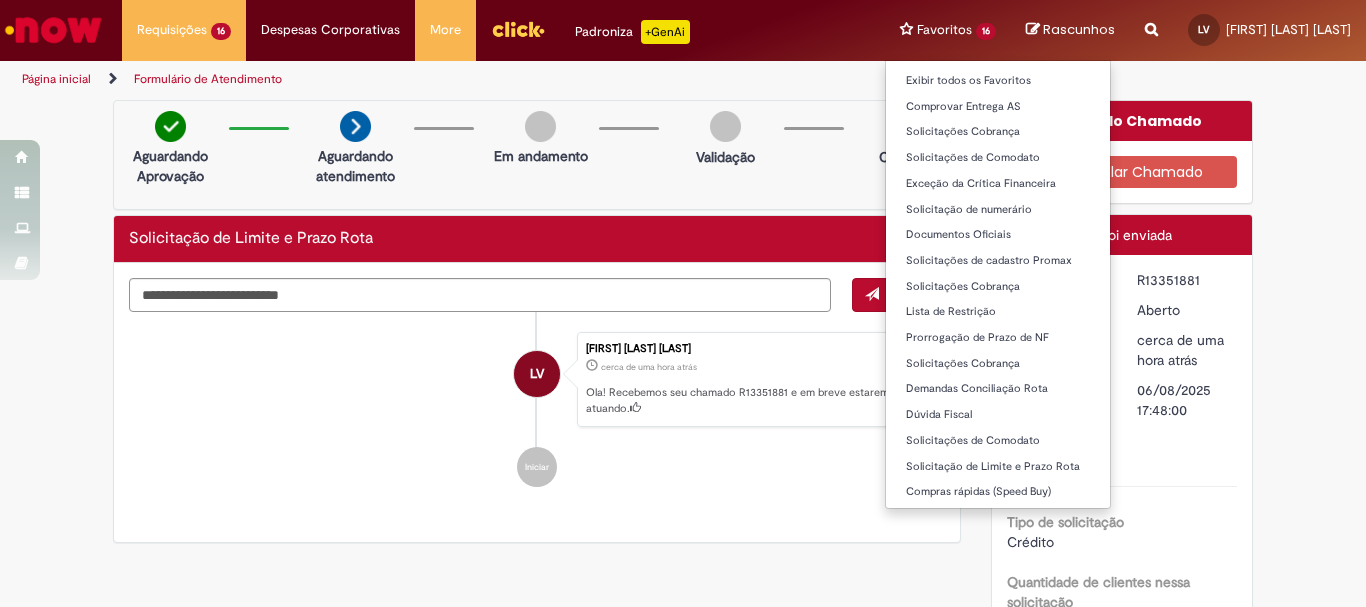 click on "Favoritos   16
Exibir todos os Favoritos
Comprovar Entrega AS
Solicitações Cobrança
Solicitações de Comodato
Exceção da Crítica Financeira
Solicitação de numerário
Documentos Oficiais
Solicitações de cadastro Promax
Solicitações Cobrança
Lista de Restrição
Prorrogação de Prazo de NF
Solicitações Cobrança
Demandas Conciliação Rota
Dúvida Fiscal
Solicitações de Comodato
Solicitação de Limite e Prazo Rota
Compras rápidas (Speed Buy)" at bounding box center [948, 30] 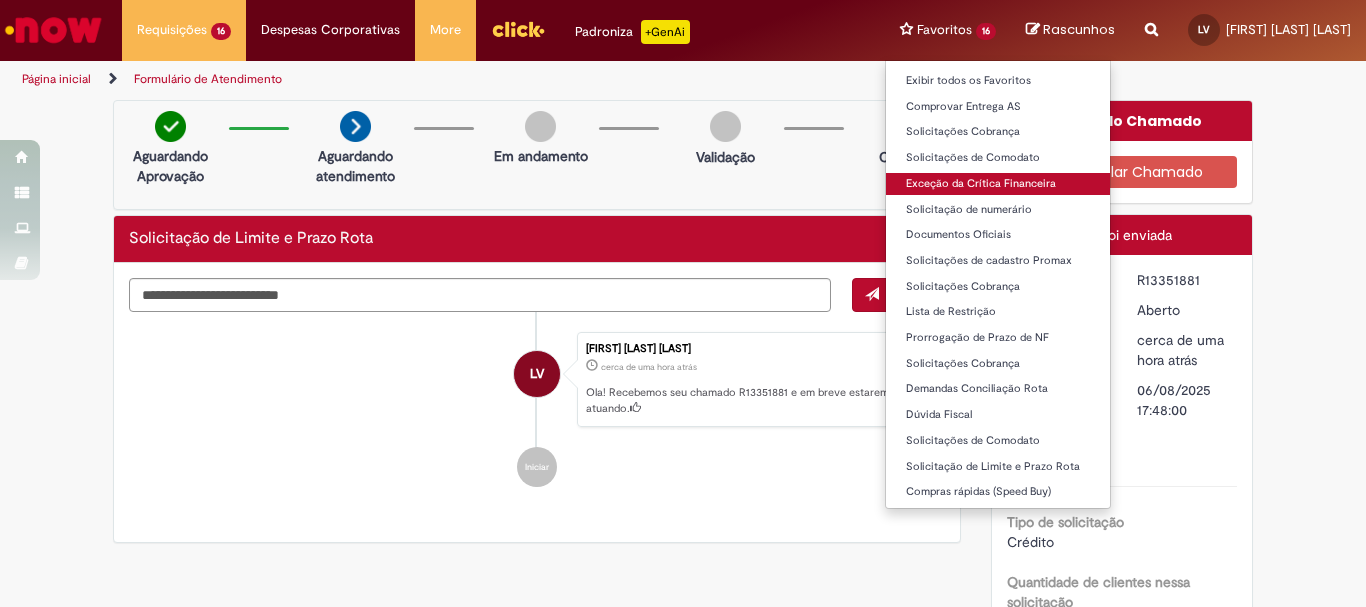 click on "Exceção da Crítica Financeira" at bounding box center [998, 184] 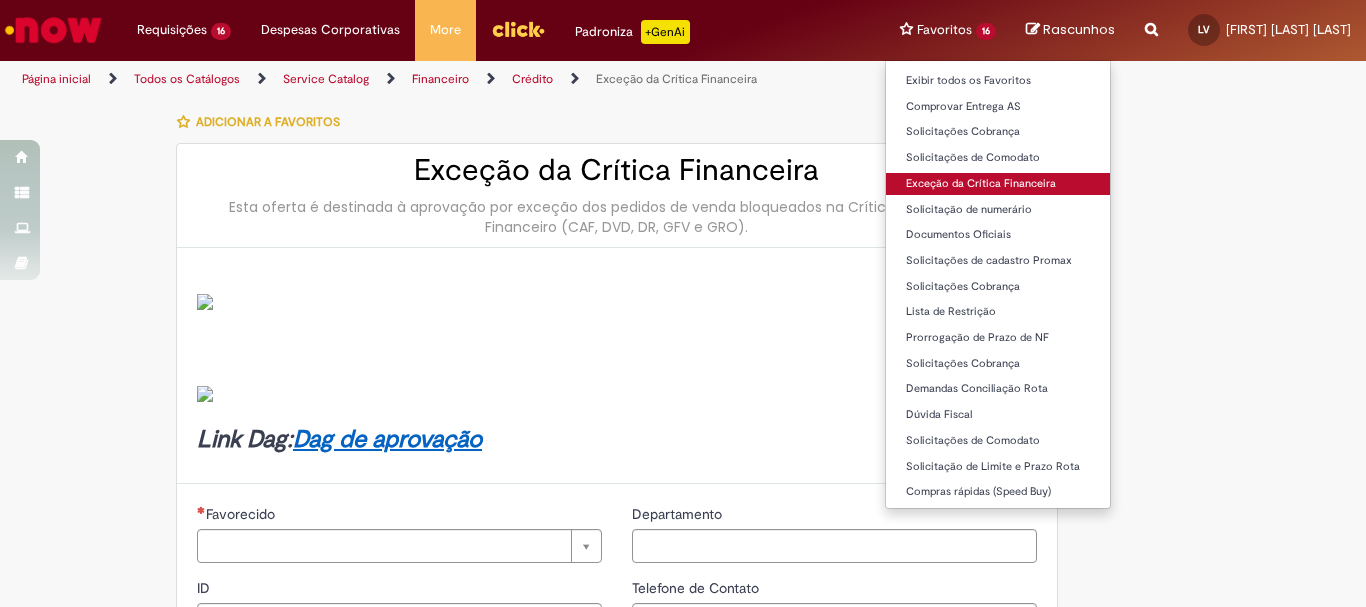 type on "********" 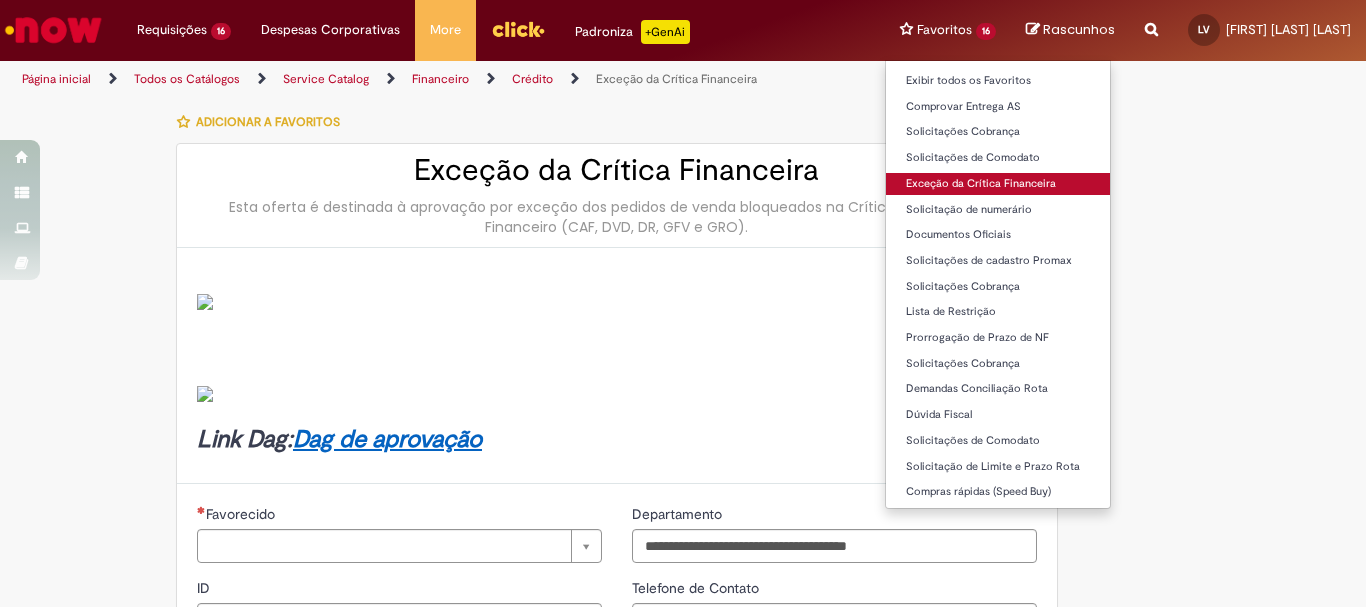 type on "**********" 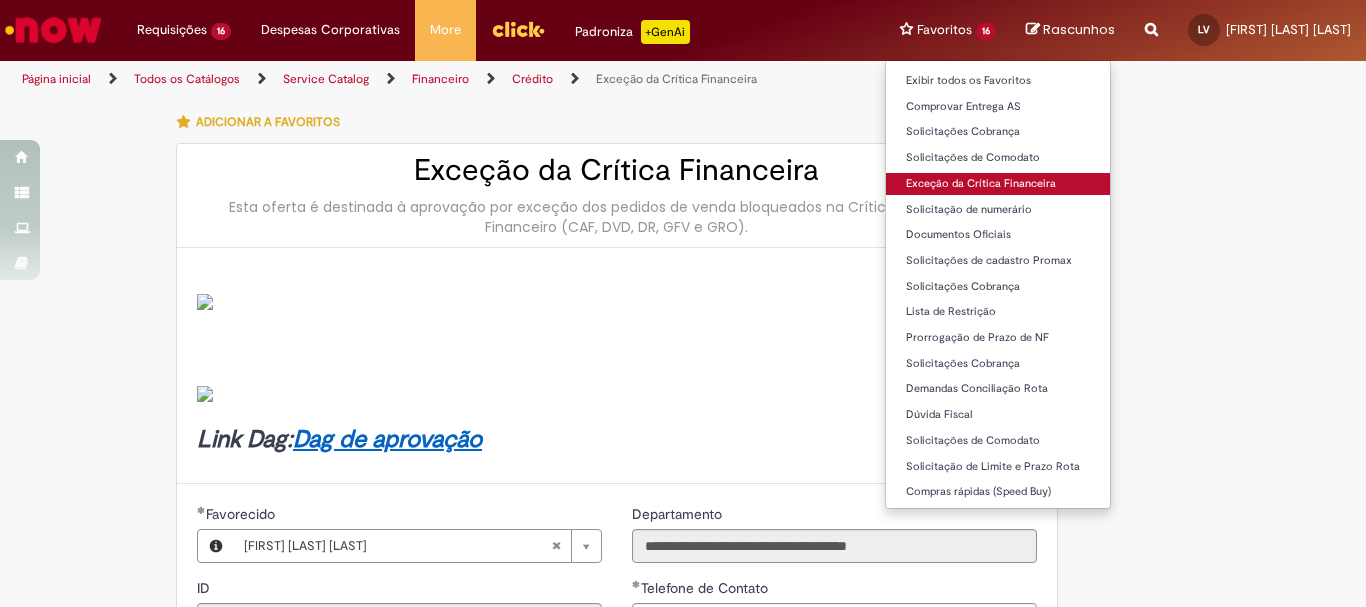 type on "**********" 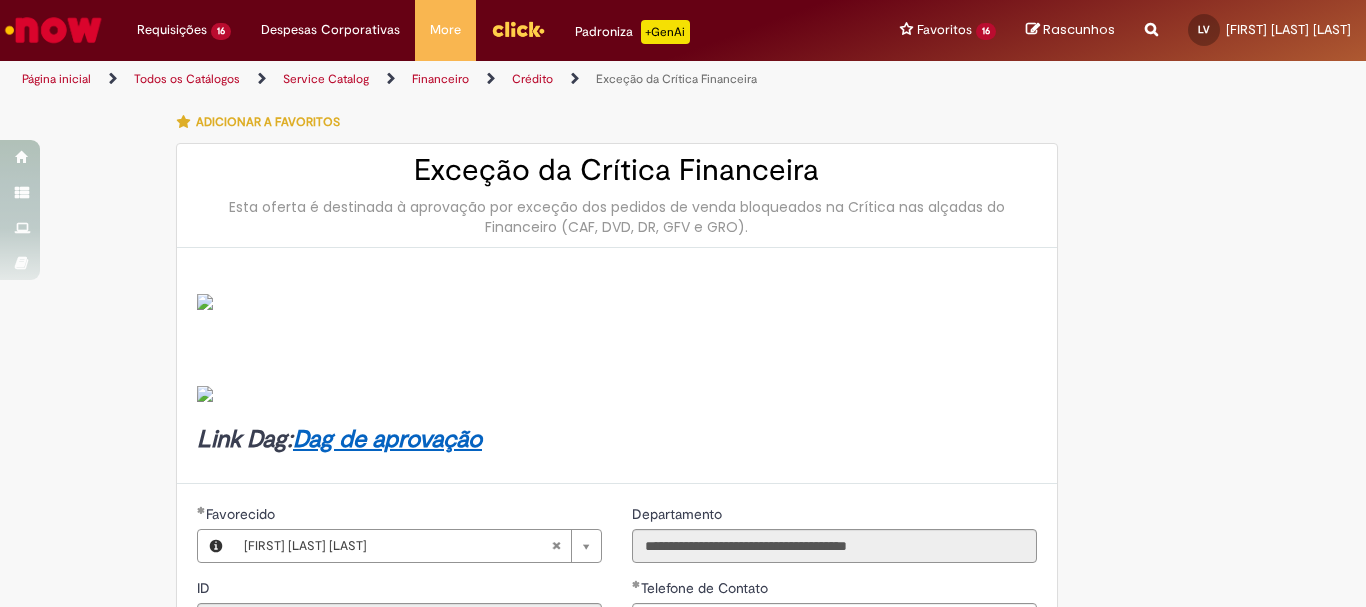 click on "**********" at bounding box center (683, 801) 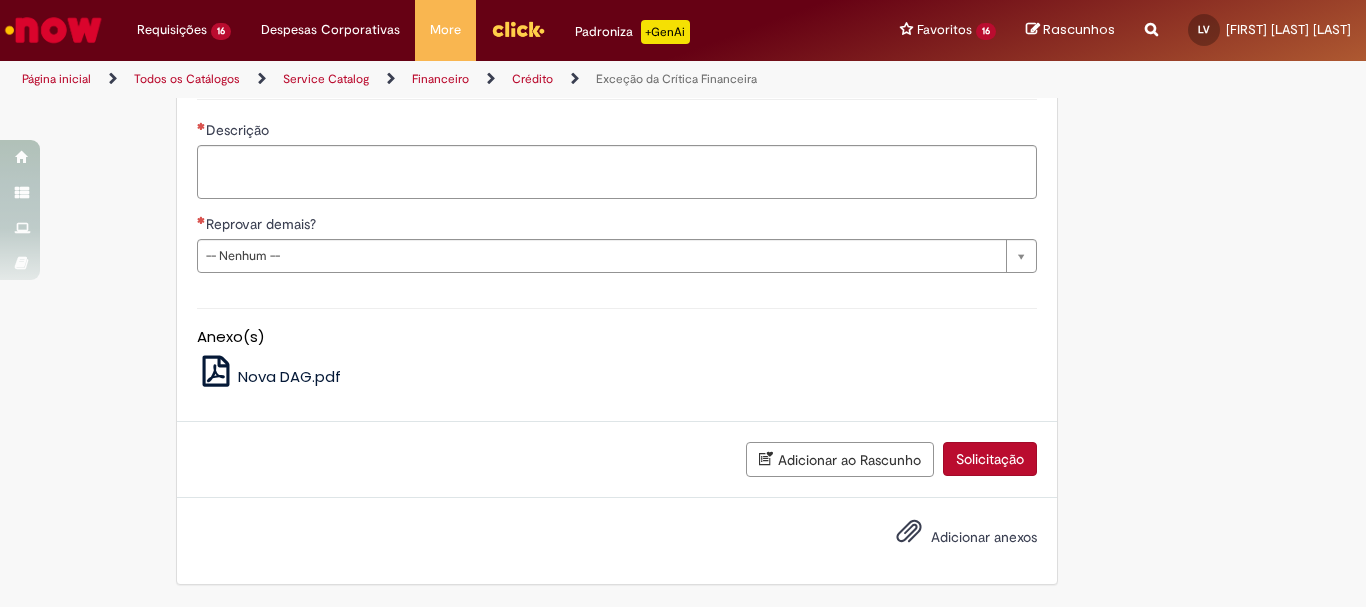 scroll, scrollTop: 697, scrollLeft: 0, axis: vertical 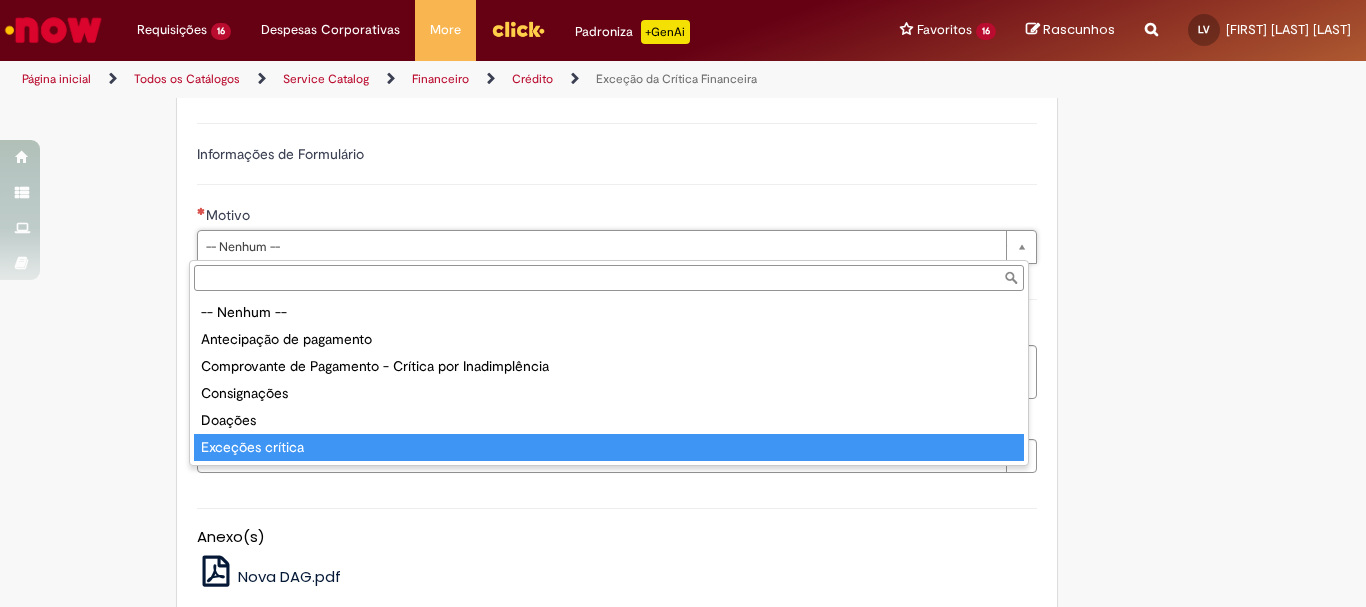 type on "**********" 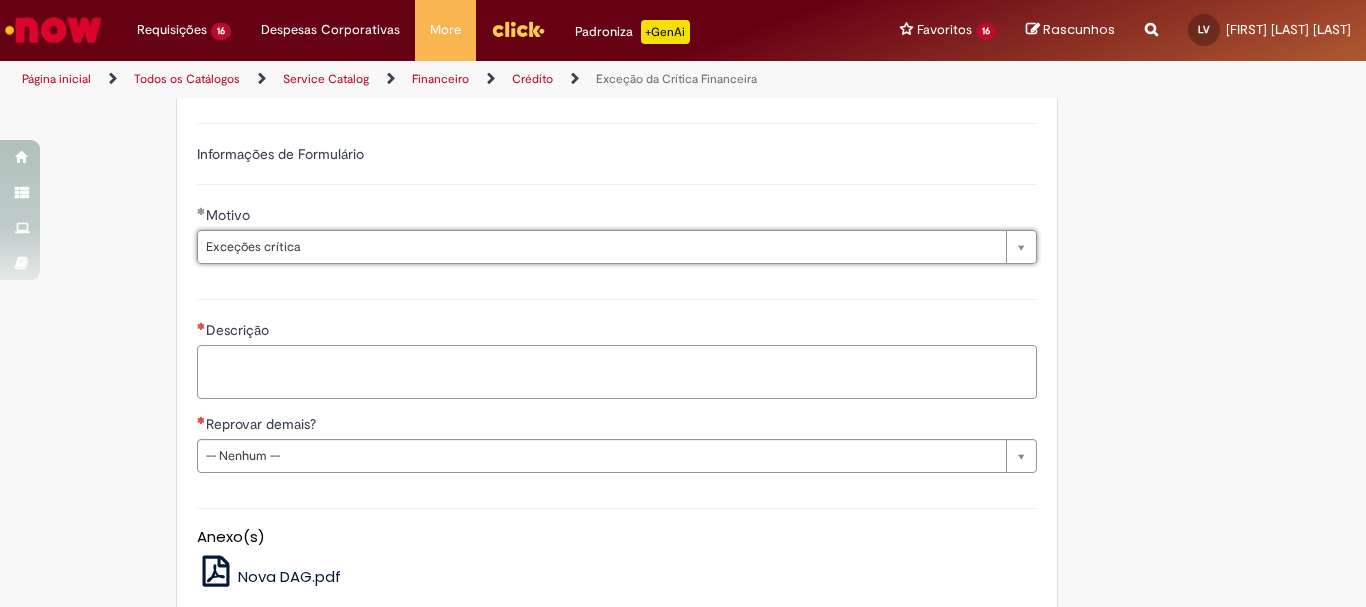 click on "Descrição" at bounding box center [617, 372] 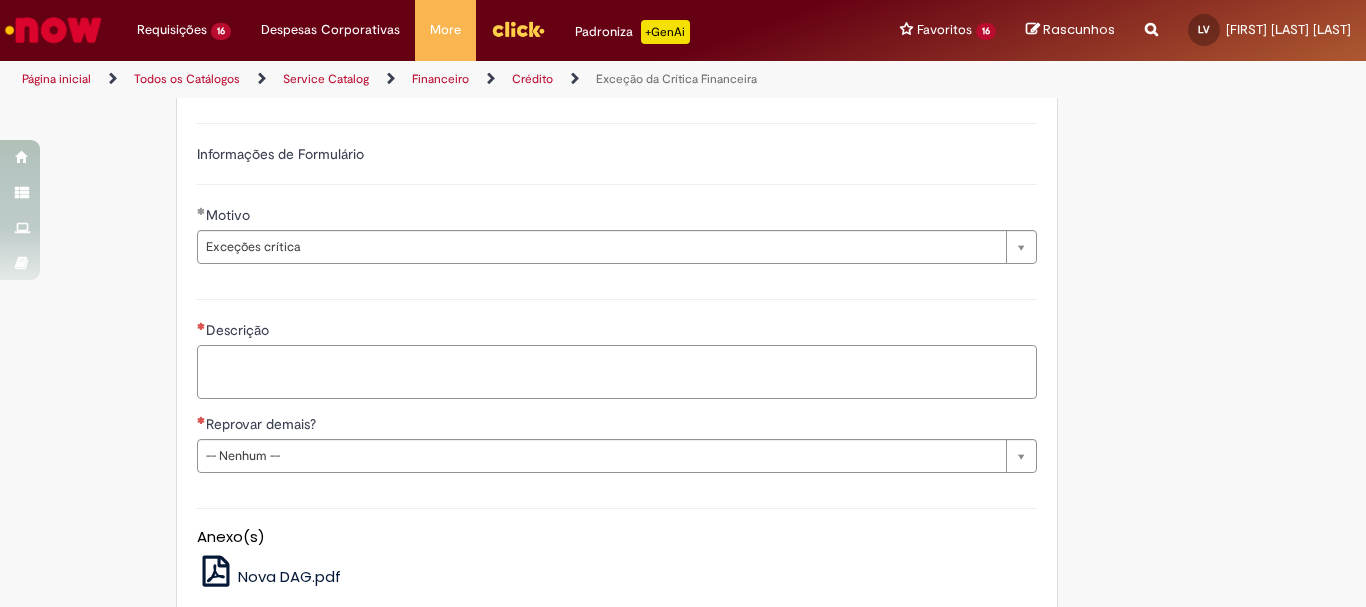 click on "Descrição" at bounding box center (617, 372) 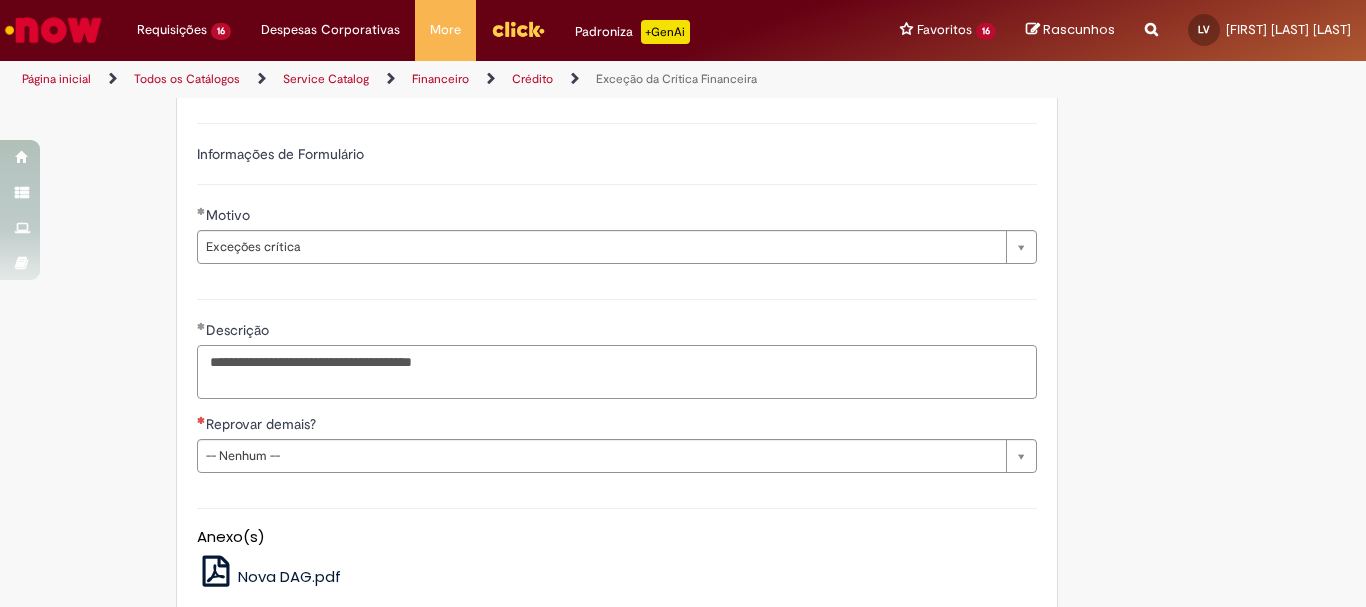 paste on "******
*****
*****
*****
*****
*****
*****" 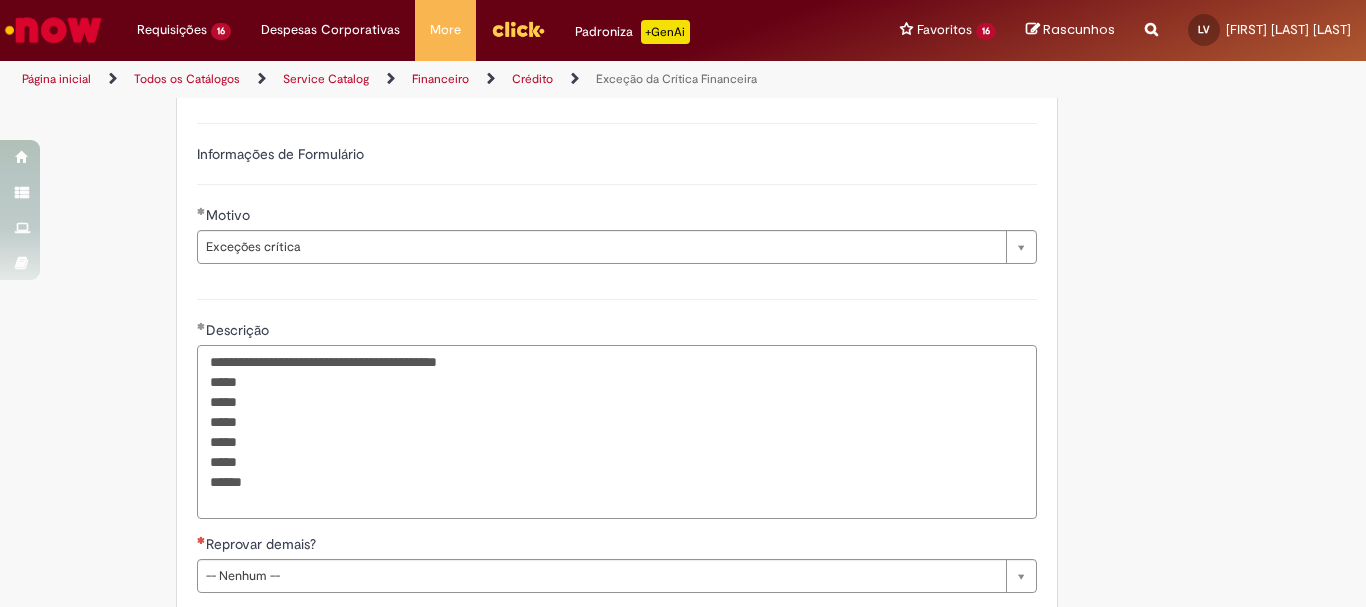 drag, startPoint x: 361, startPoint y: 359, endPoint x: 462, endPoint y: 358, distance: 101.00495 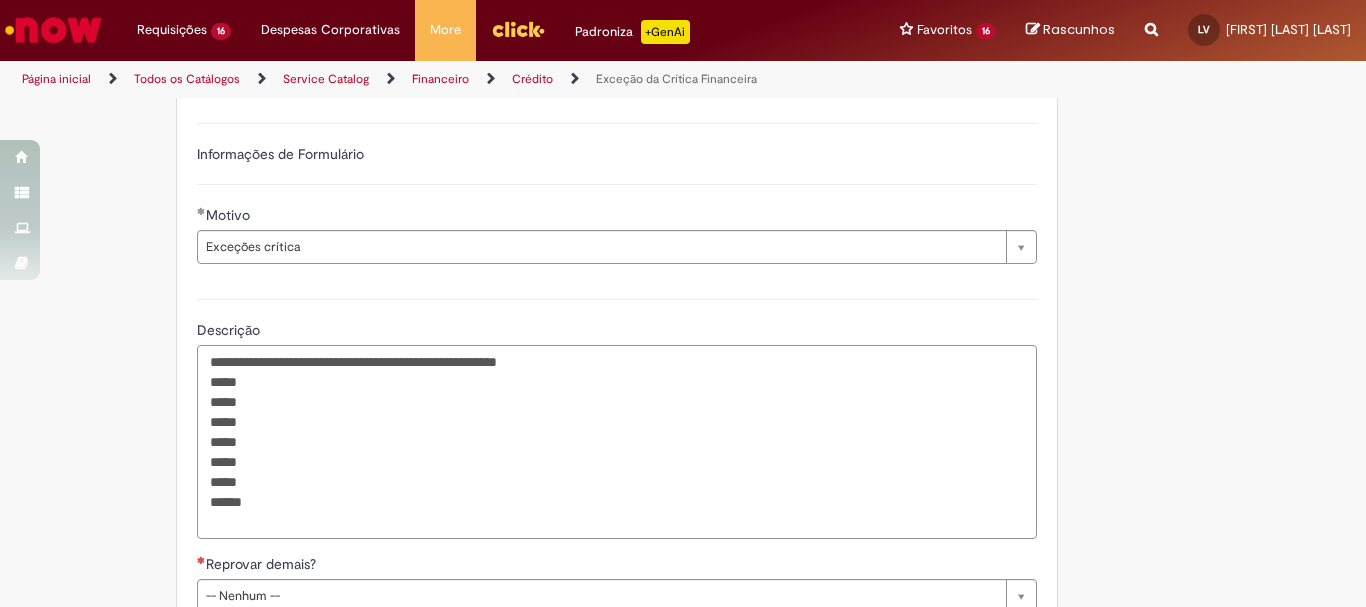 click on "**********" at bounding box center [617, 442] 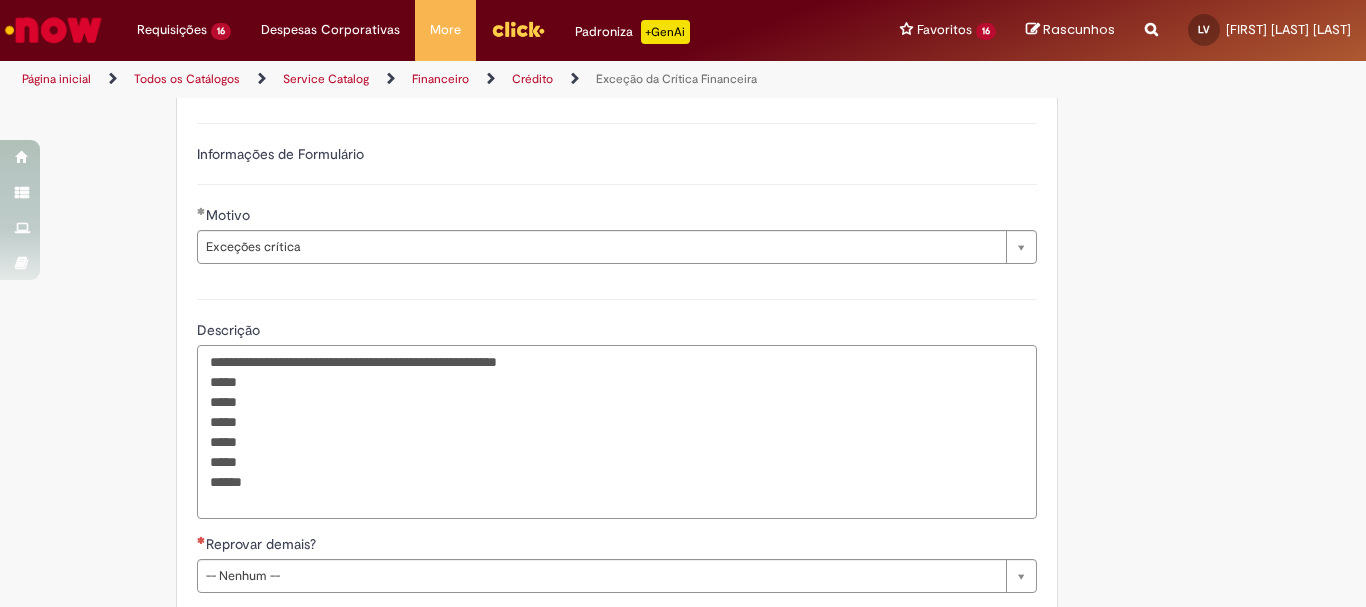 click on "**********" at bounding box center [617, 432] 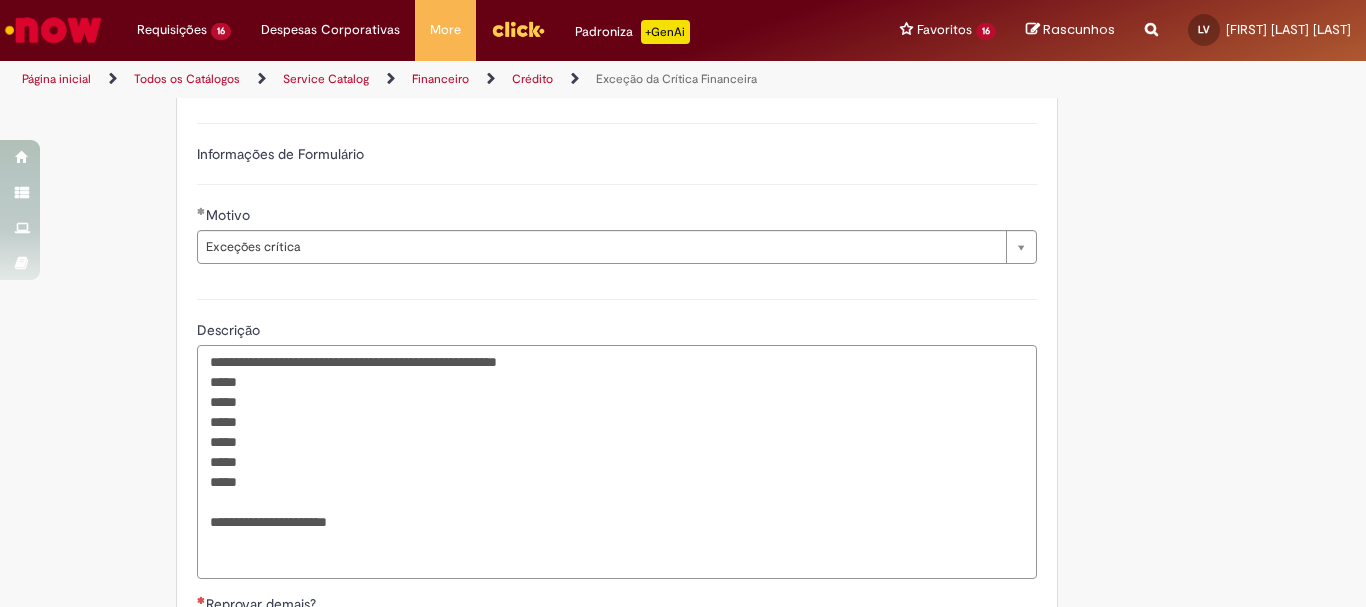 paste on "*****" 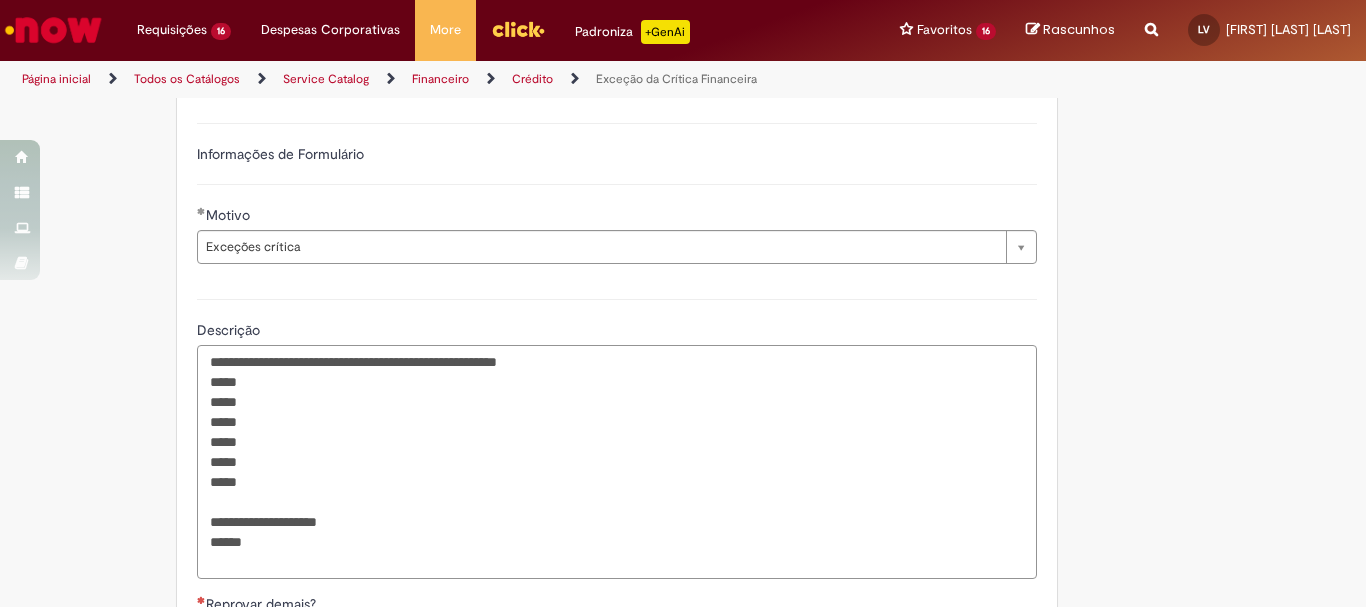 scroll, scrollTop: 797, scrollLeft: 0, axis: vertical 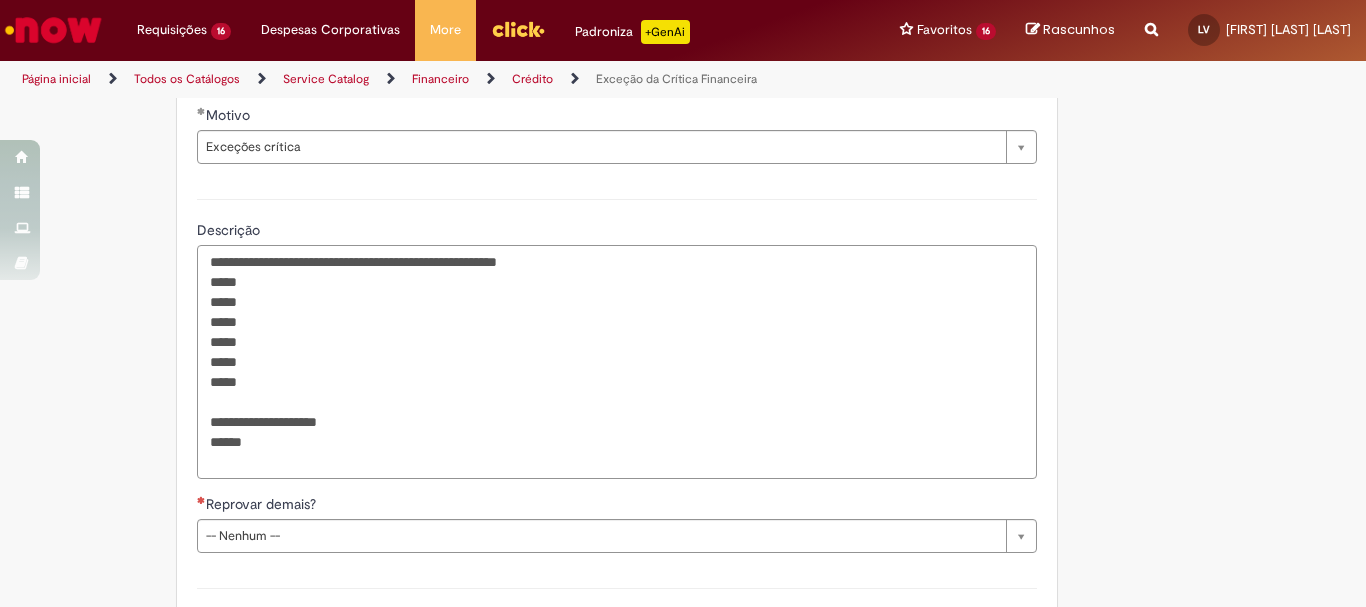 type on "**********" 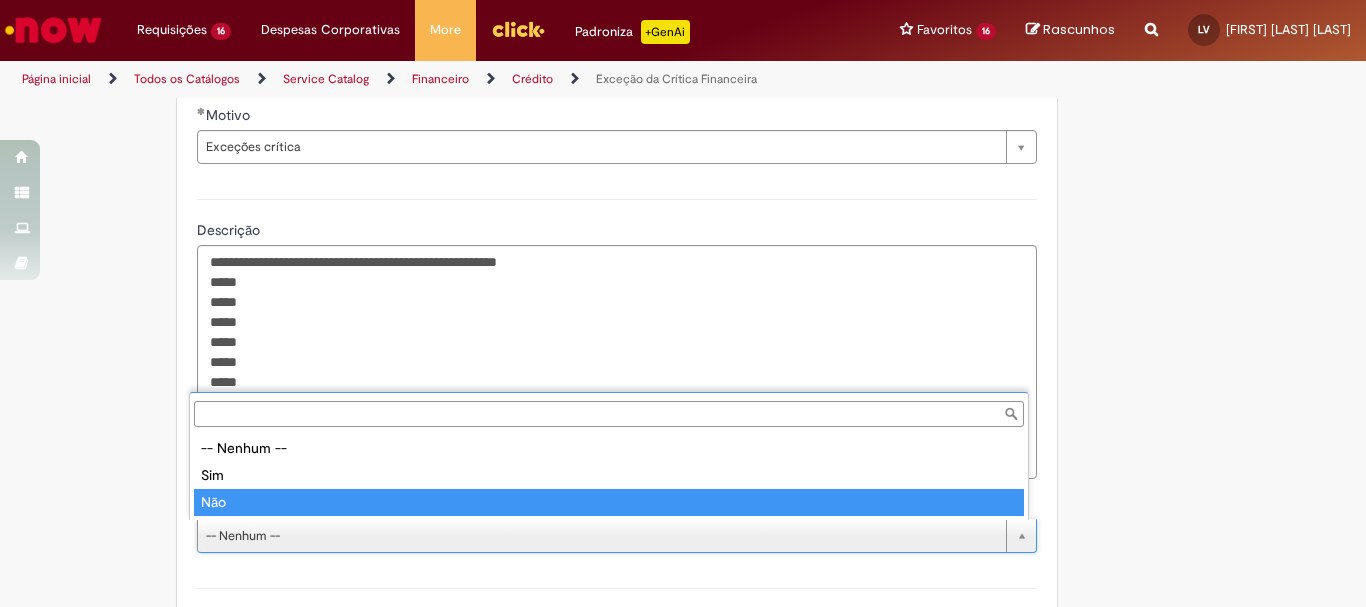 type on "***" 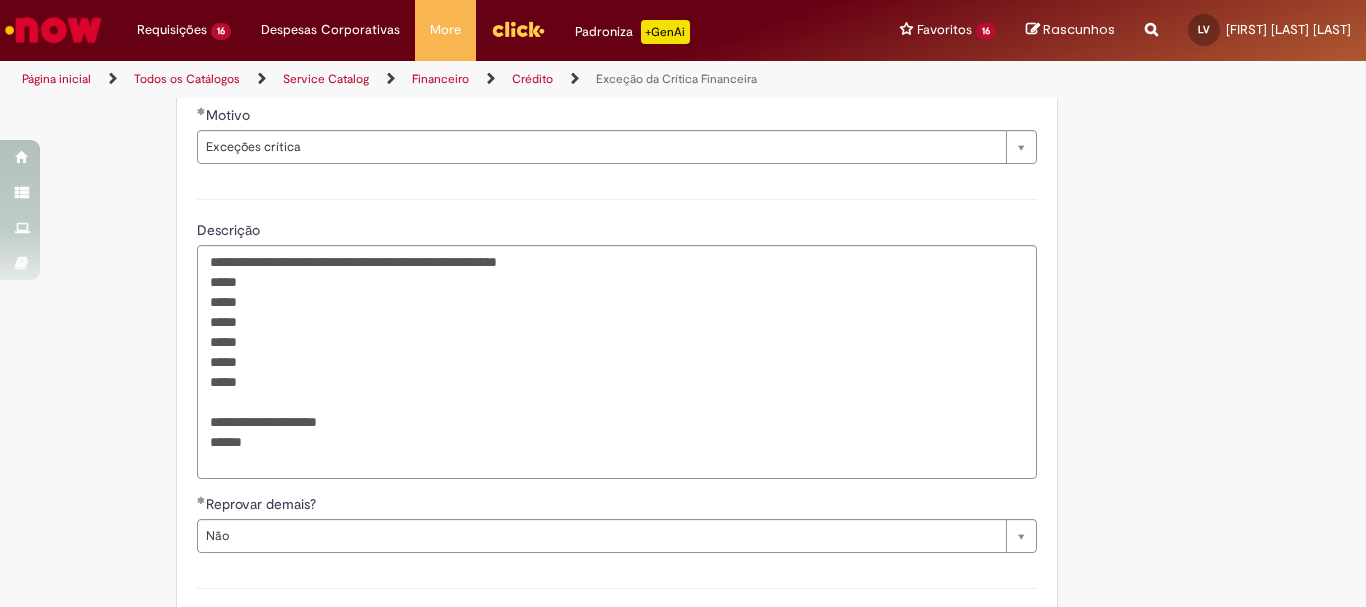 click on "**********" at bounding box center (585, 94) 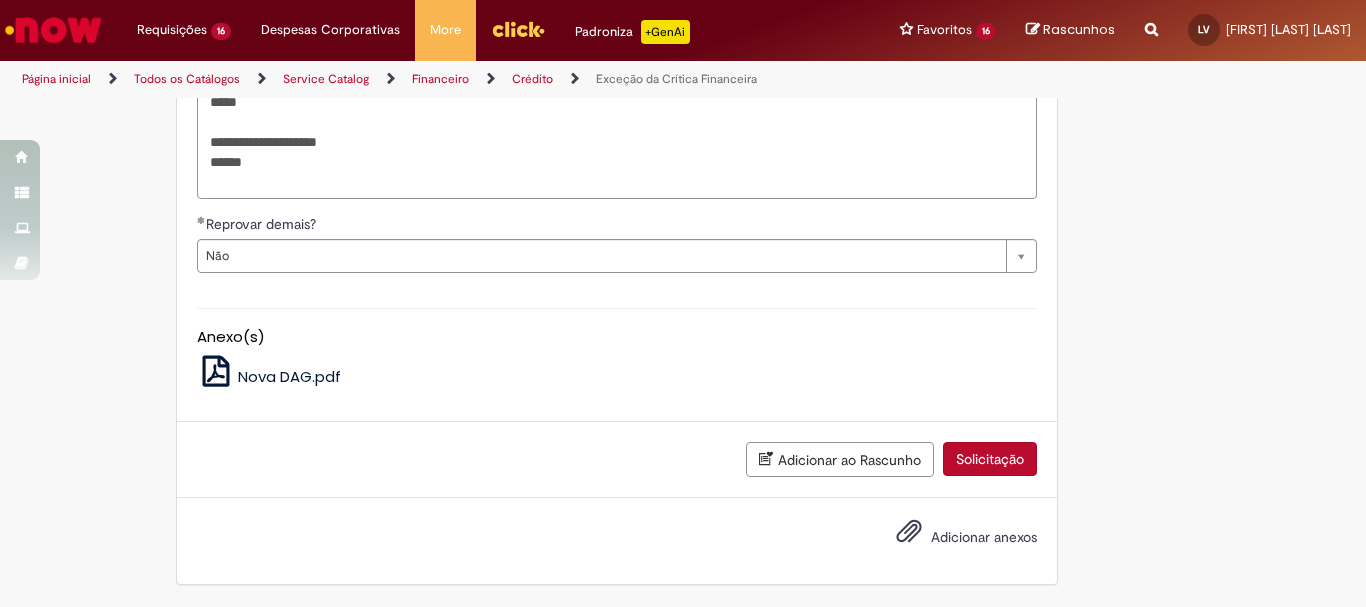 click on "Solicitação" at bounding box center (990, 459) 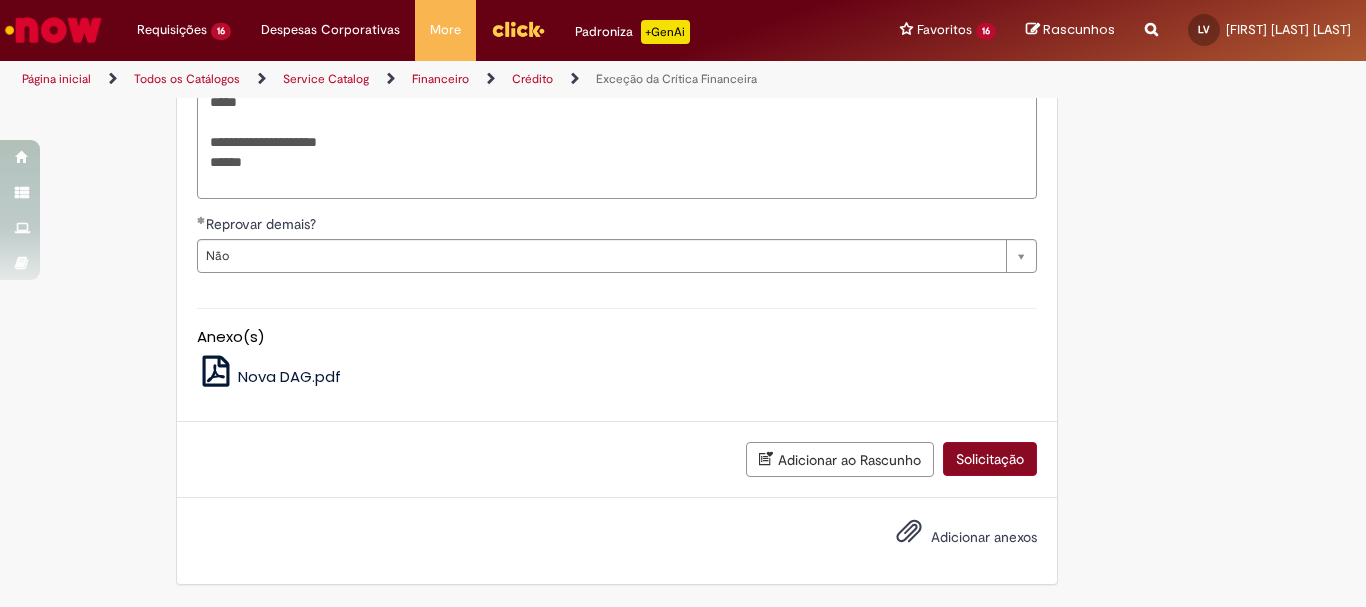 scroll, scrollTop: 1031, scrollLeft: 0, axis: vertical 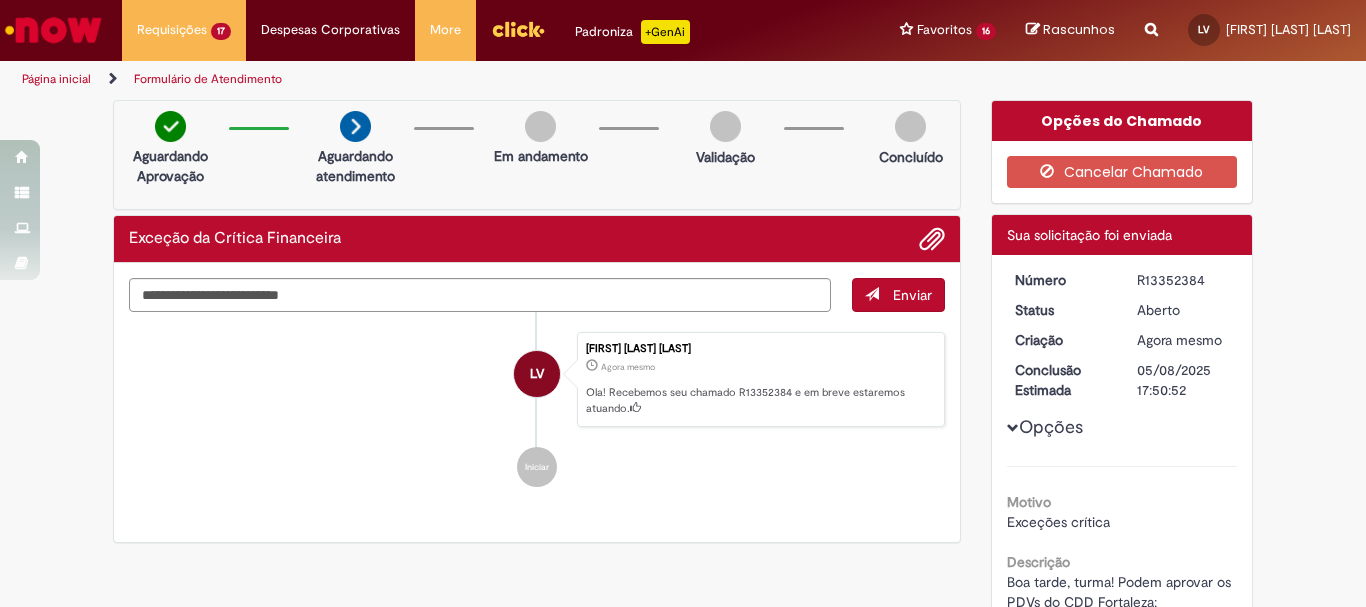 click on "R13352384" at bounding box center (1183, 280) 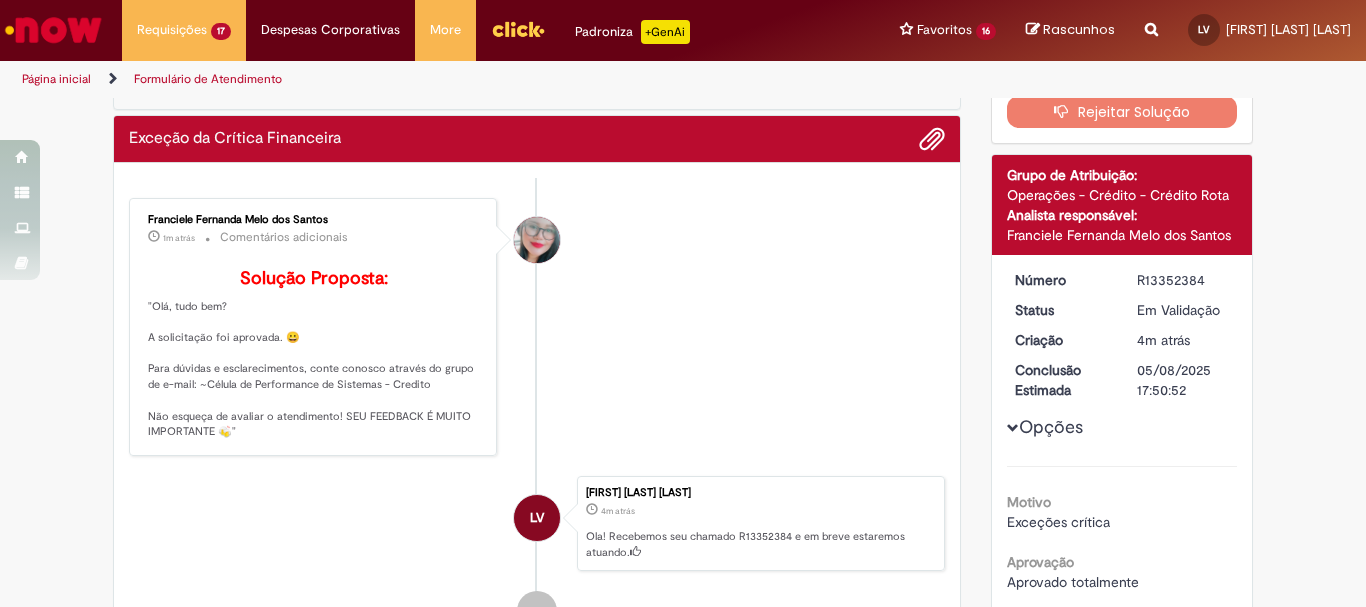 scroll, scrollTop: 0, scrollLeft: 0, axis: both 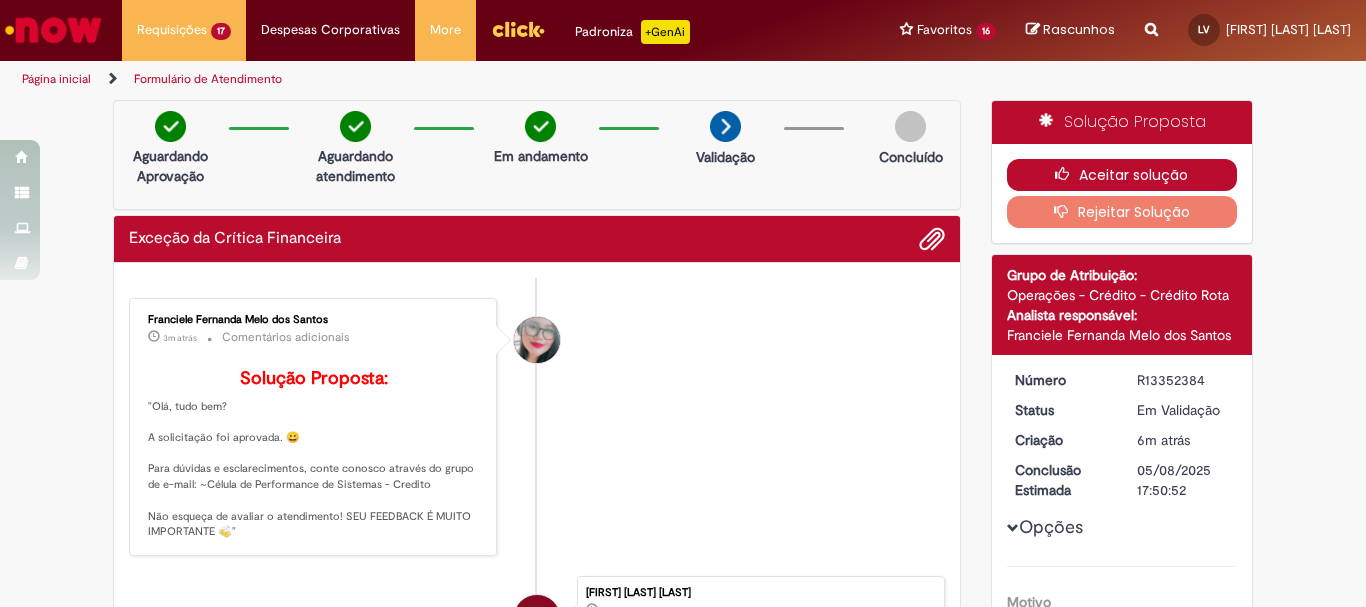 click on "Aceitar solução" at bounding box center [1122, 175] 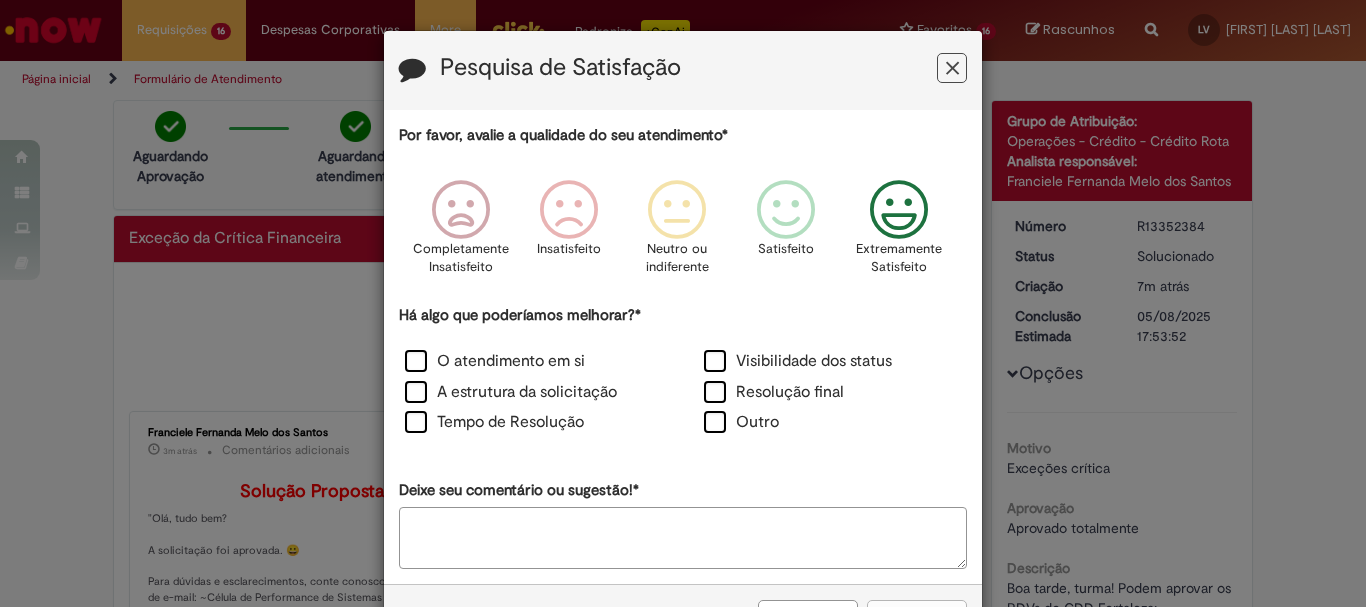 click at bounding box center [899, 210] 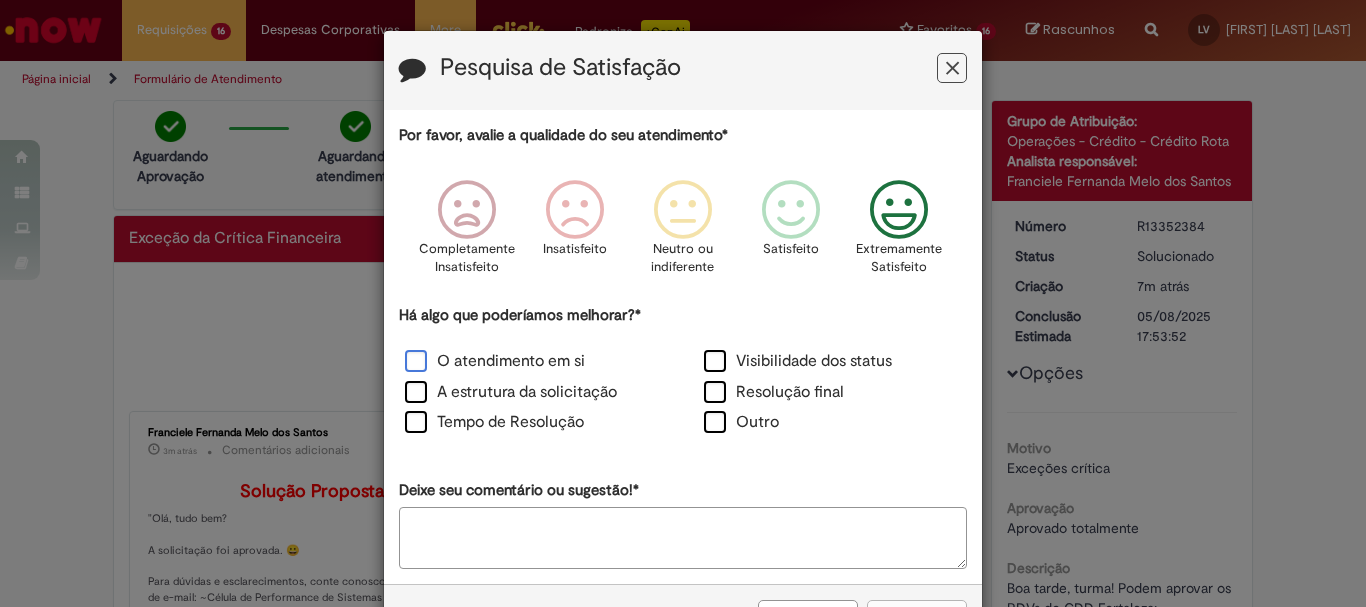 click on "O atendimento em si" at bounding box center [495, 361] 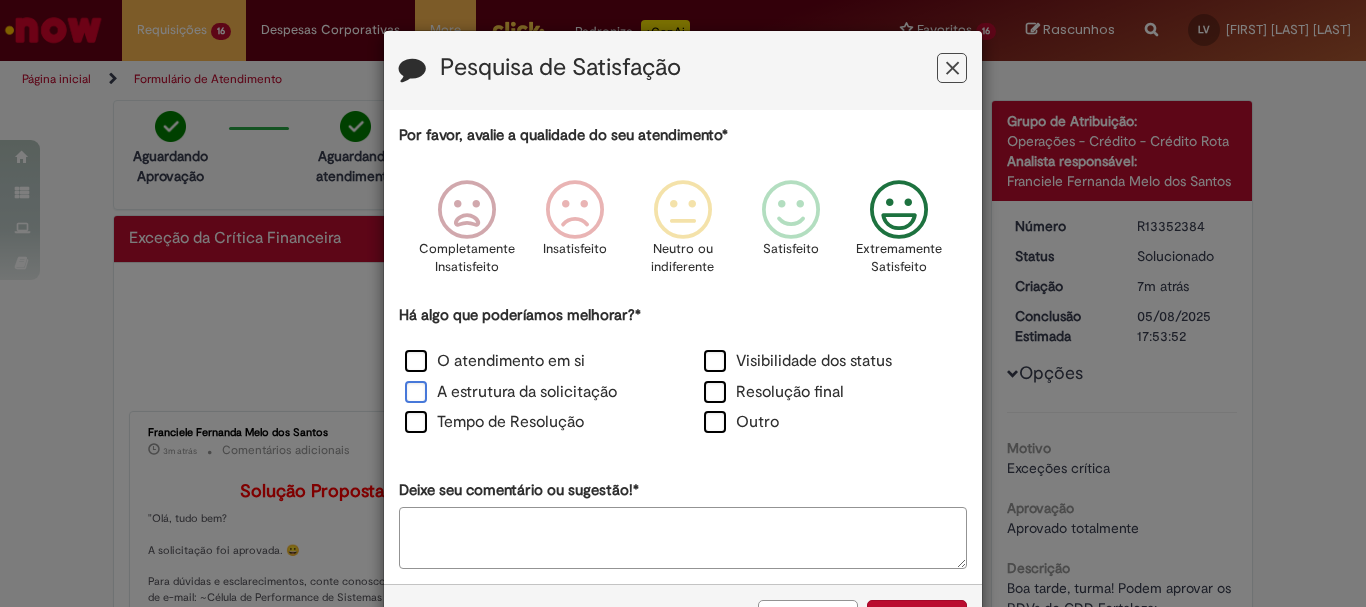 click on "A estrutura da solicitação" at bounding box center (511, 392) 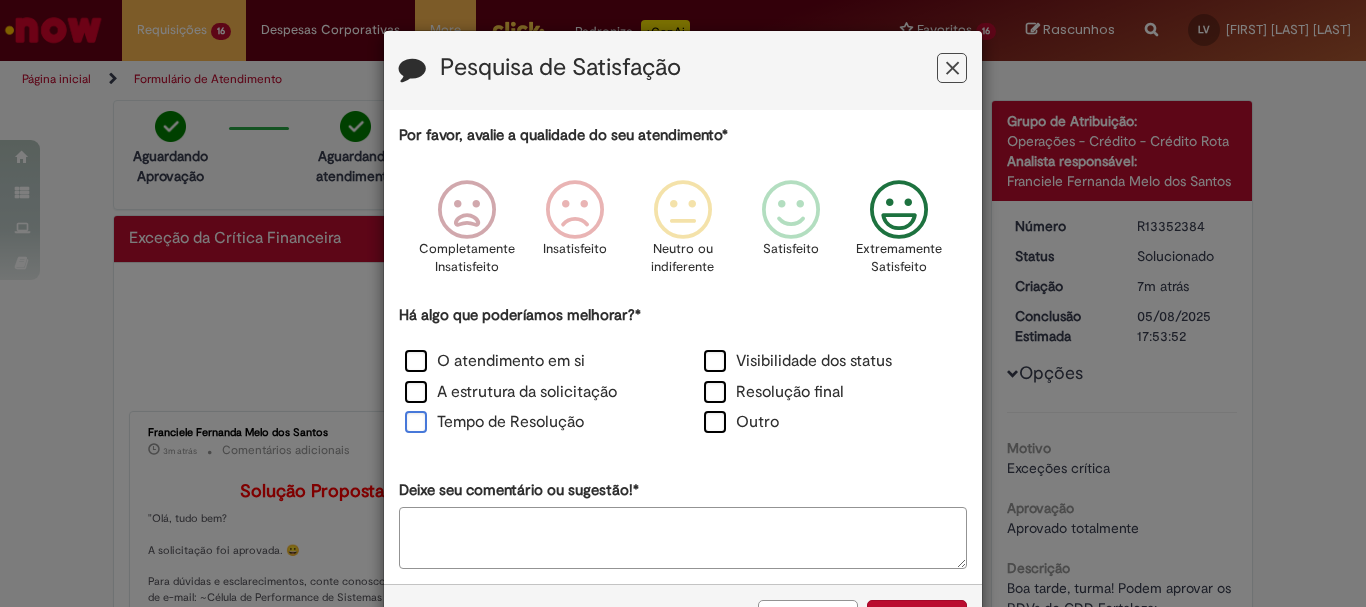 click on "Tempo de Resolução" at bounding box center [494, 422] 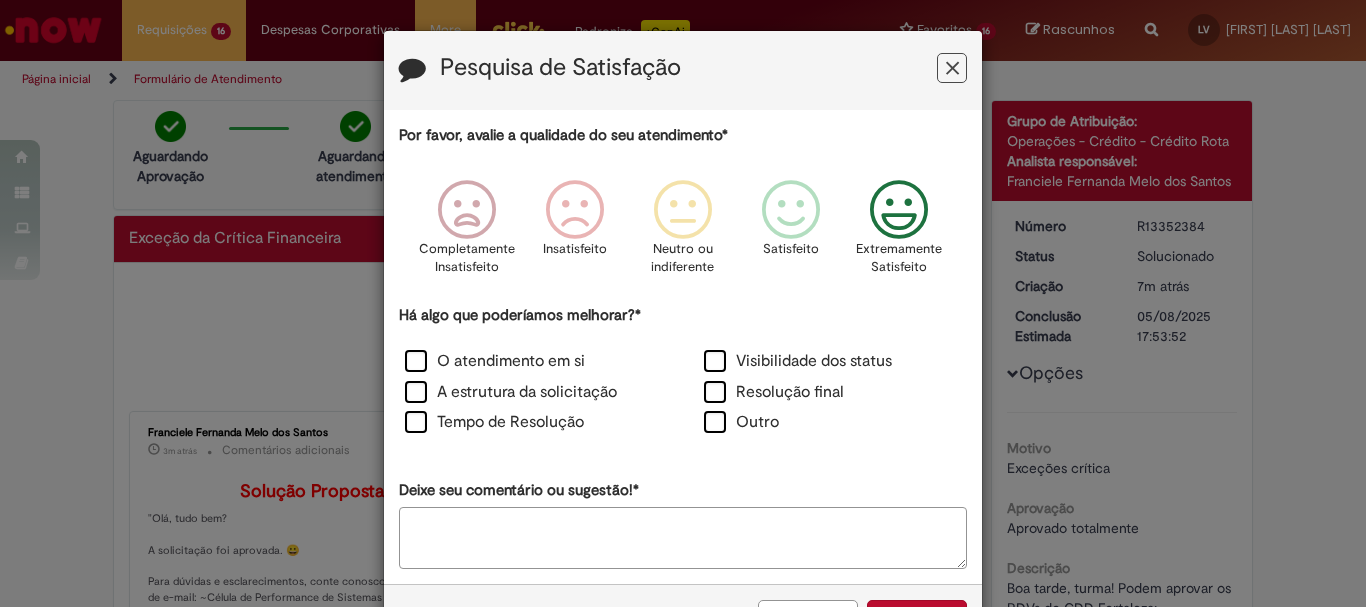 scroll, scrollTop: 73, scrollLeft: 0, axis: vertical 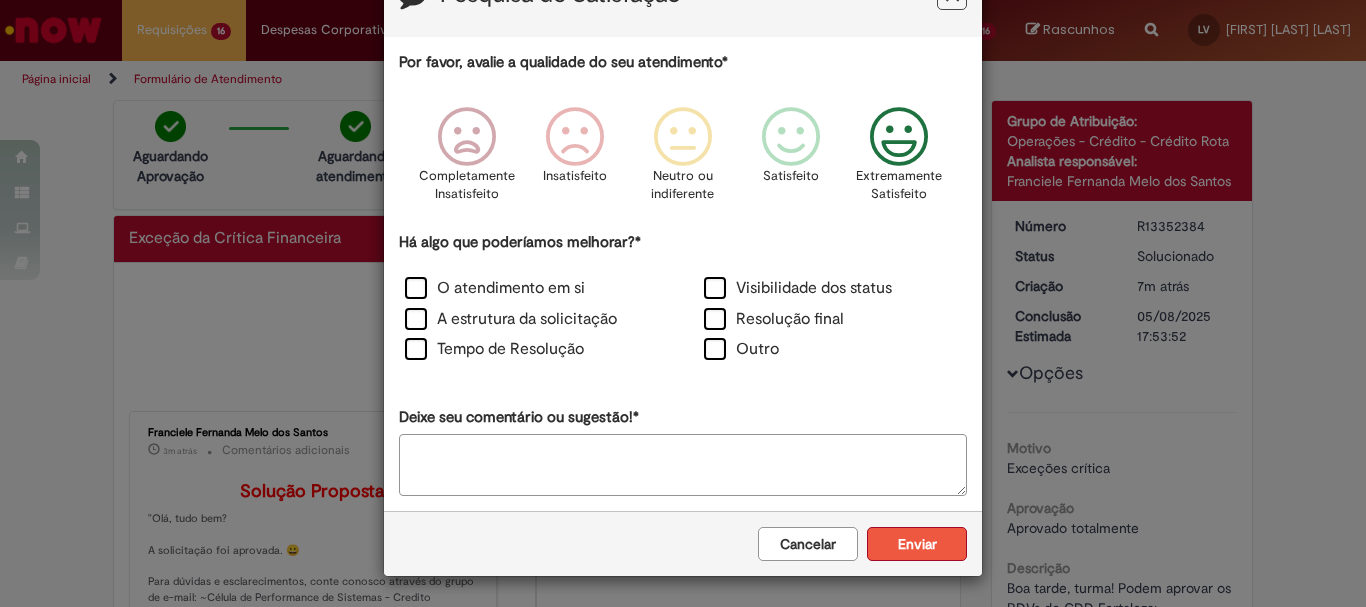 click on "Enviar" at bounding box center (917, 544) 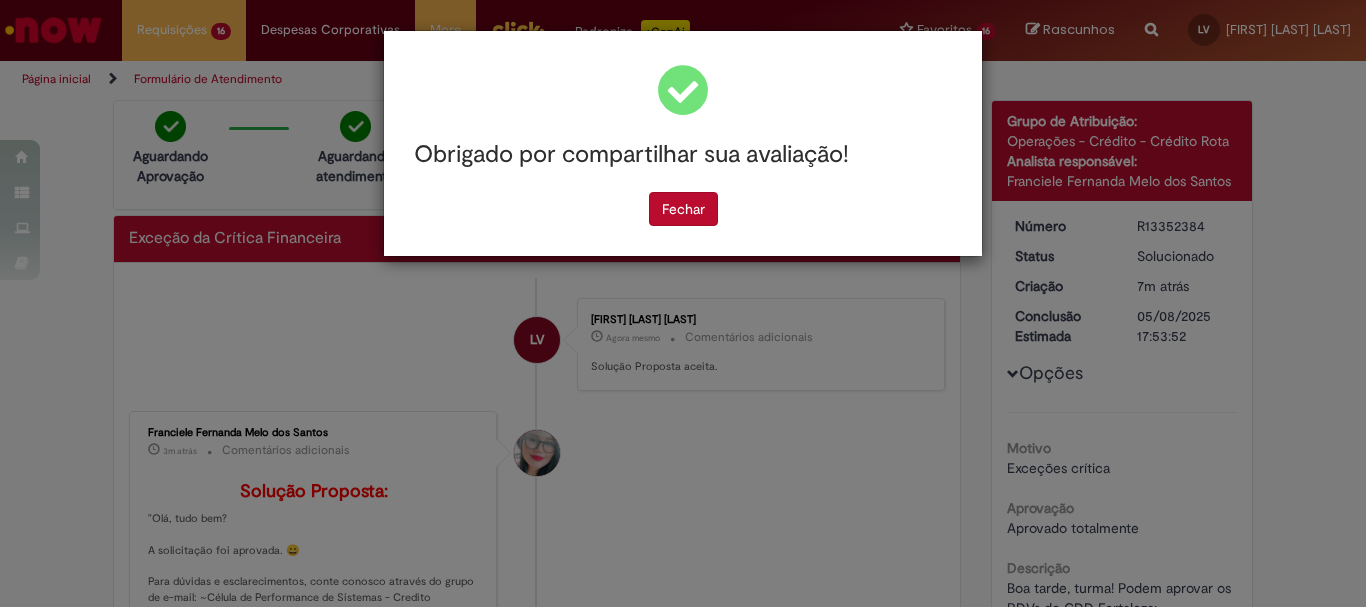 scroll, scrollTop: 0, scrollLeft: 0, axis: both 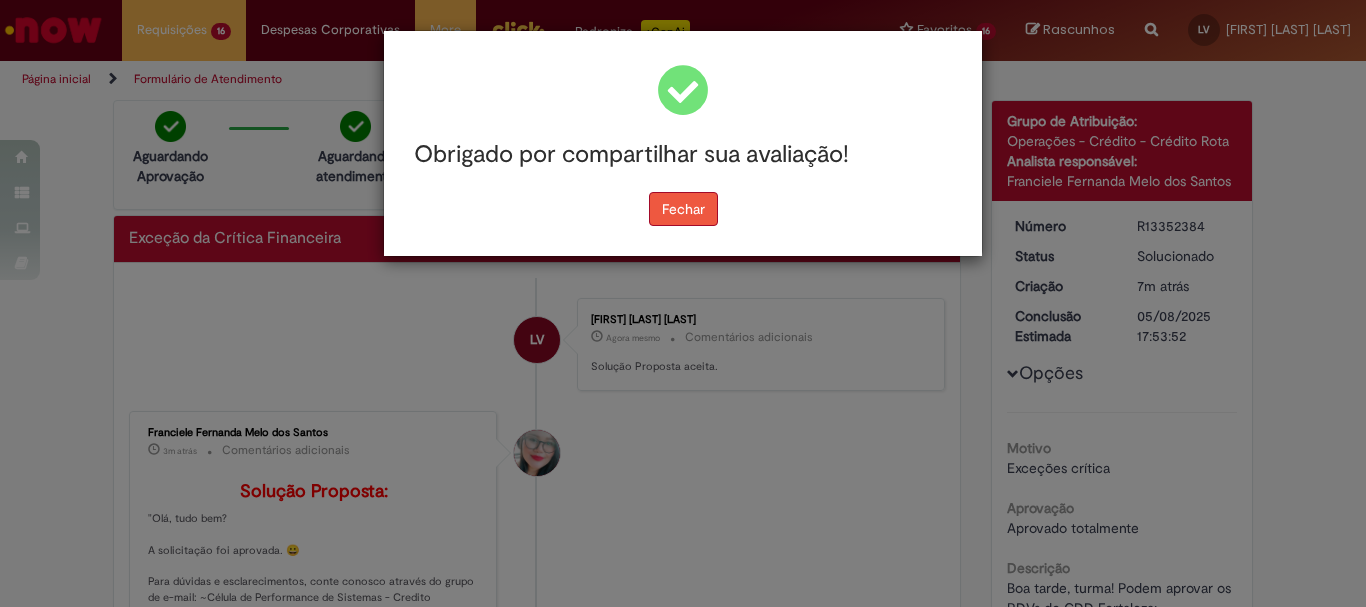 click on "Fechar" at bounding box center (683, 209) 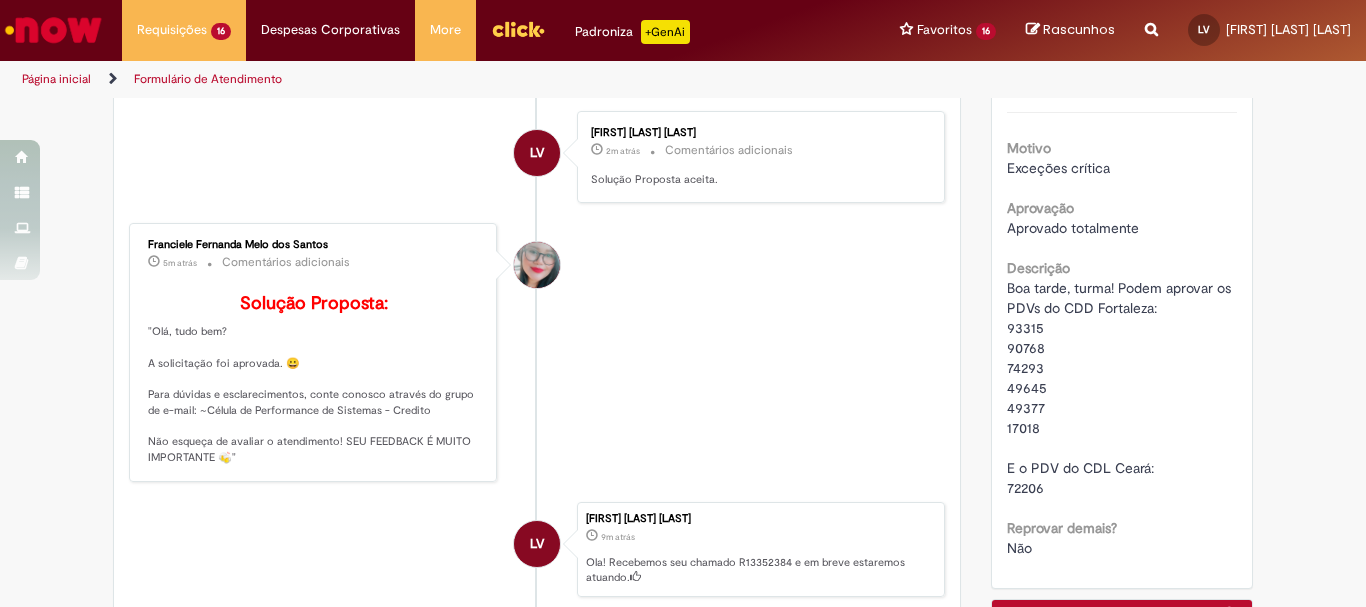 scroll, scrollTop: 0, scrollLeft: 0, axis: both 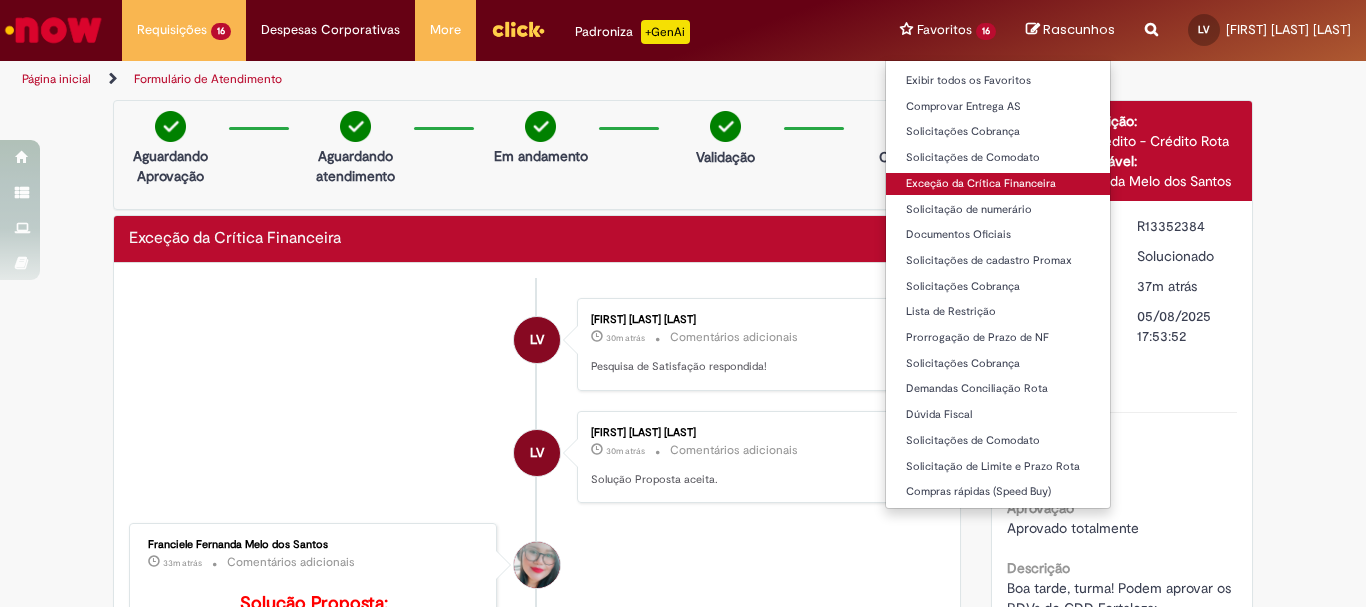 click on "Exceção da Crítica Financeira" at bounding box center [998, 184] 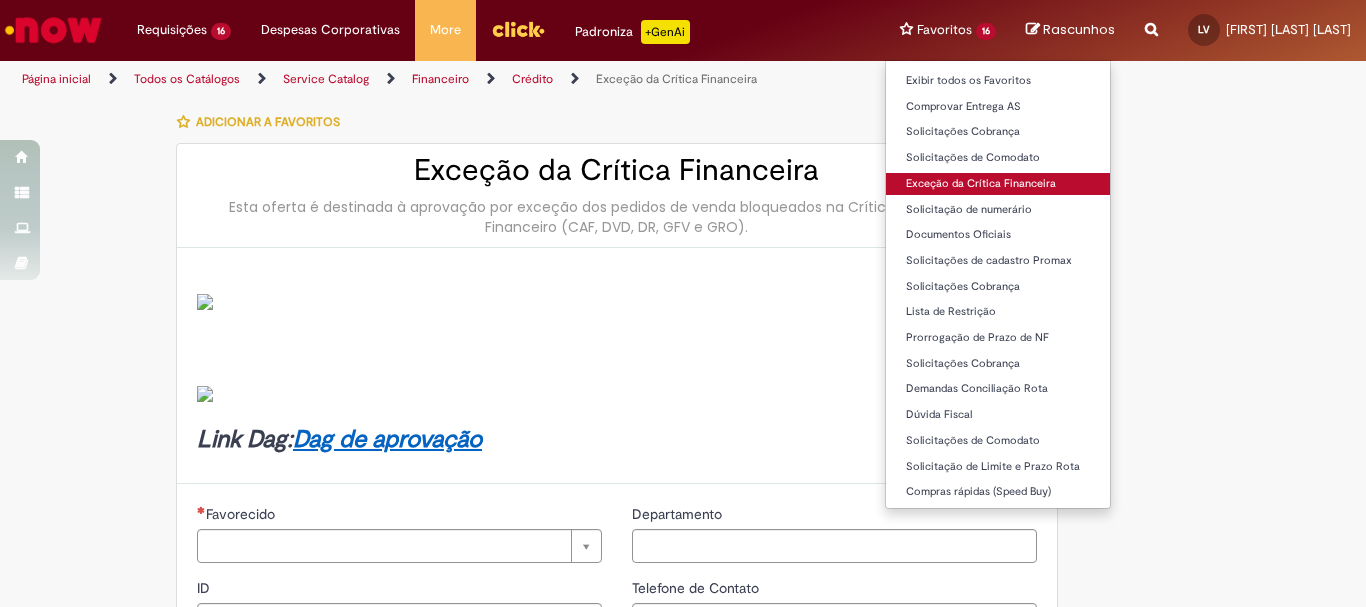 type on "********" 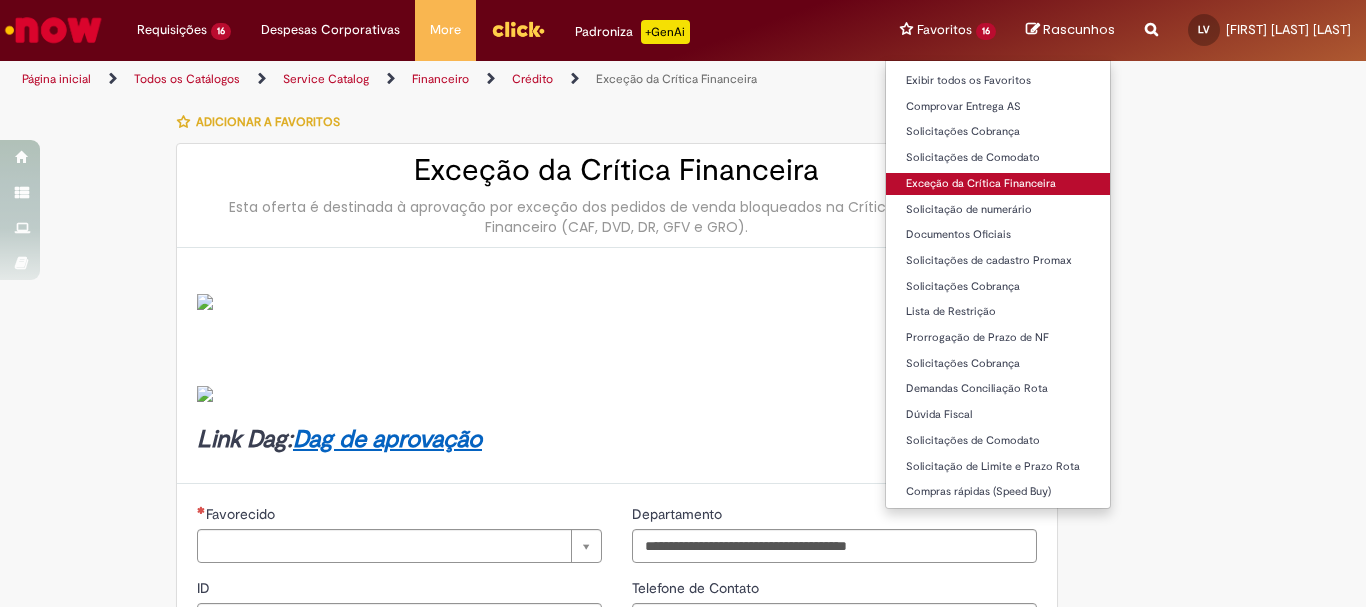 type on "**********" 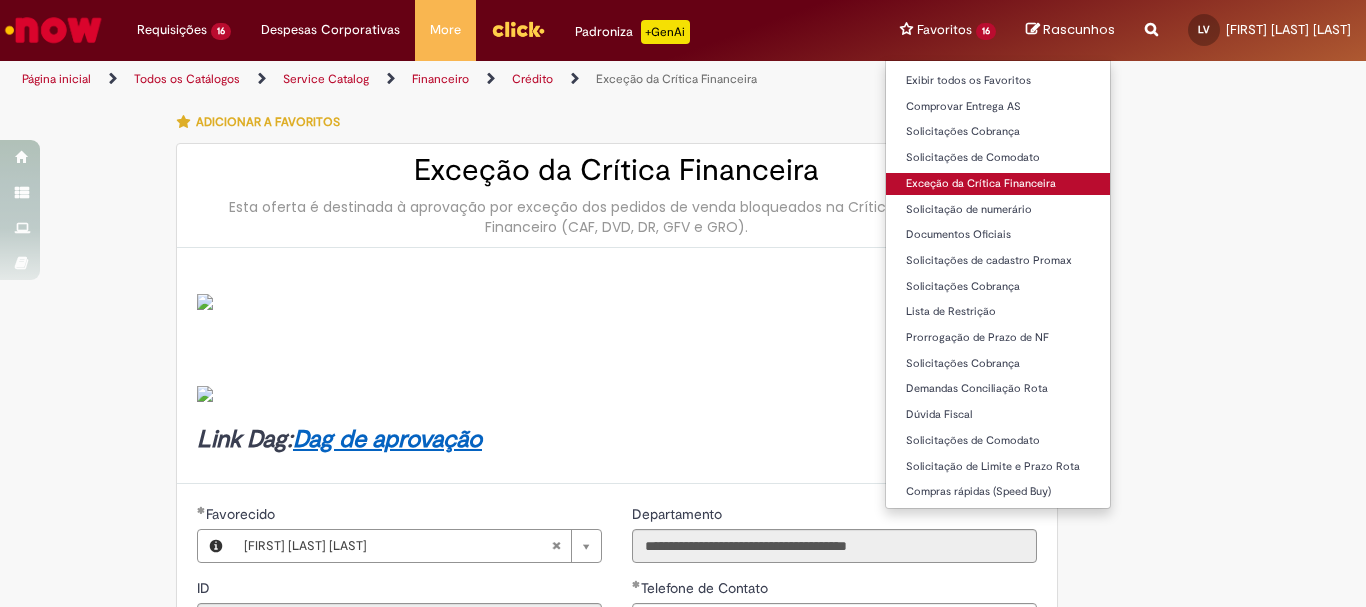 type on "**********" 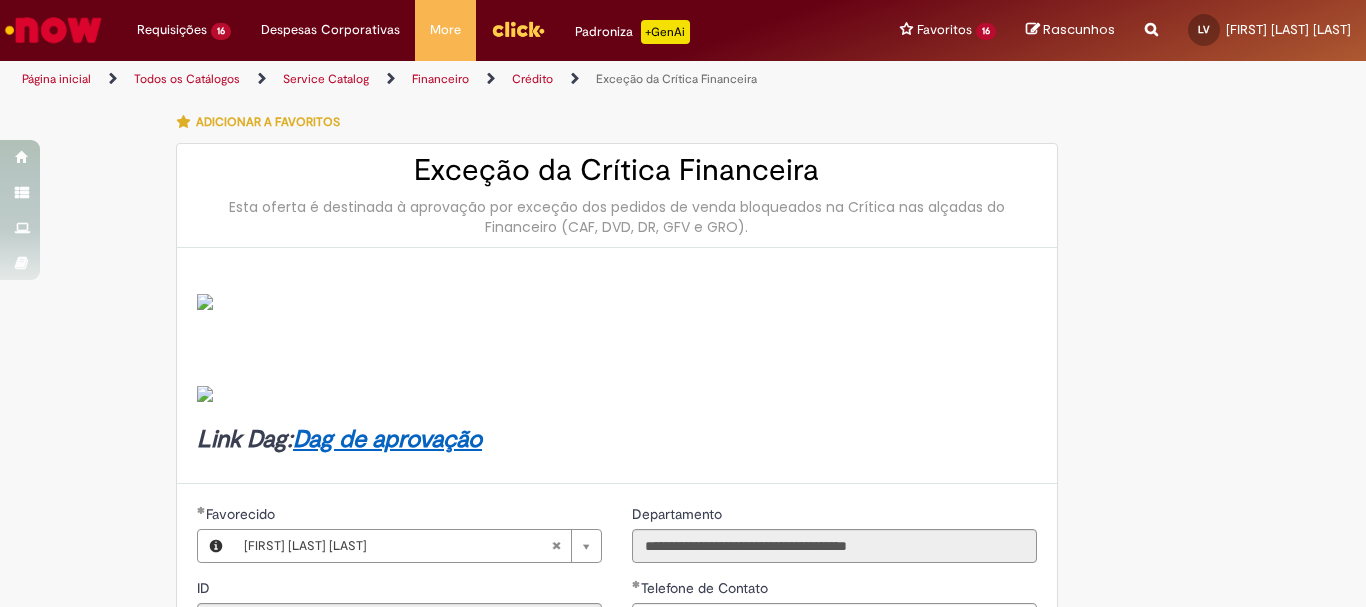 click on "Link Dag:  Dag de aprovação" at bounding box center (617, 371) 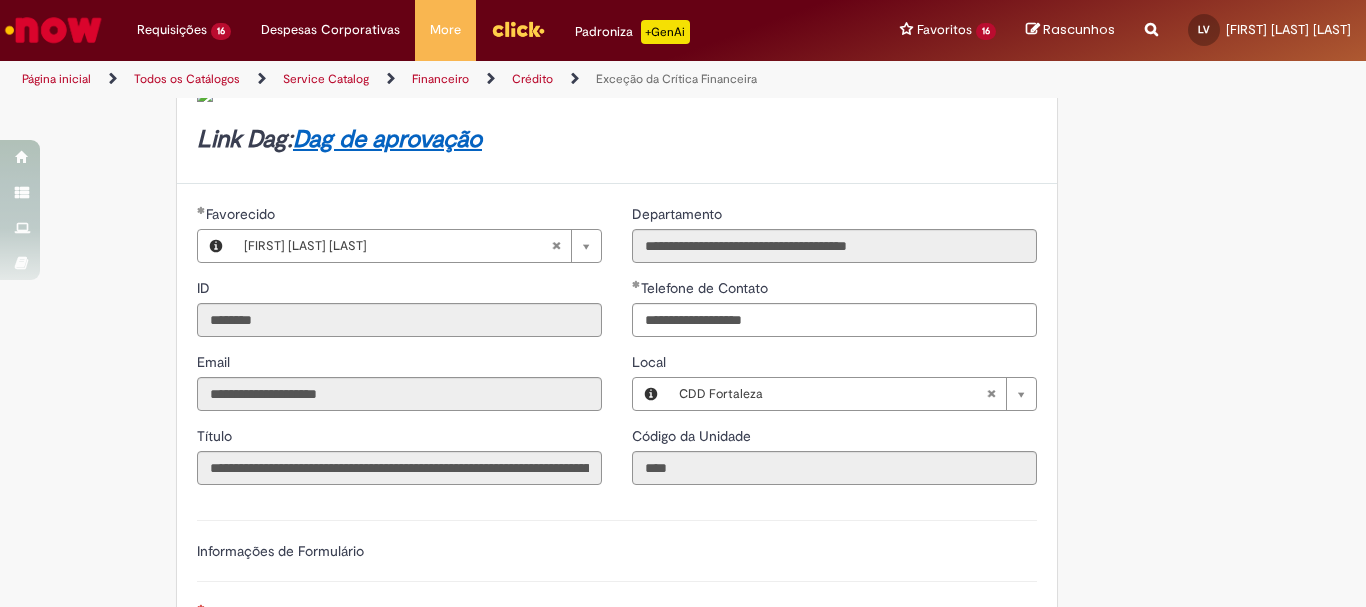 scroll, scrollTop: 500, scrollLeft: 0, axis: vertical 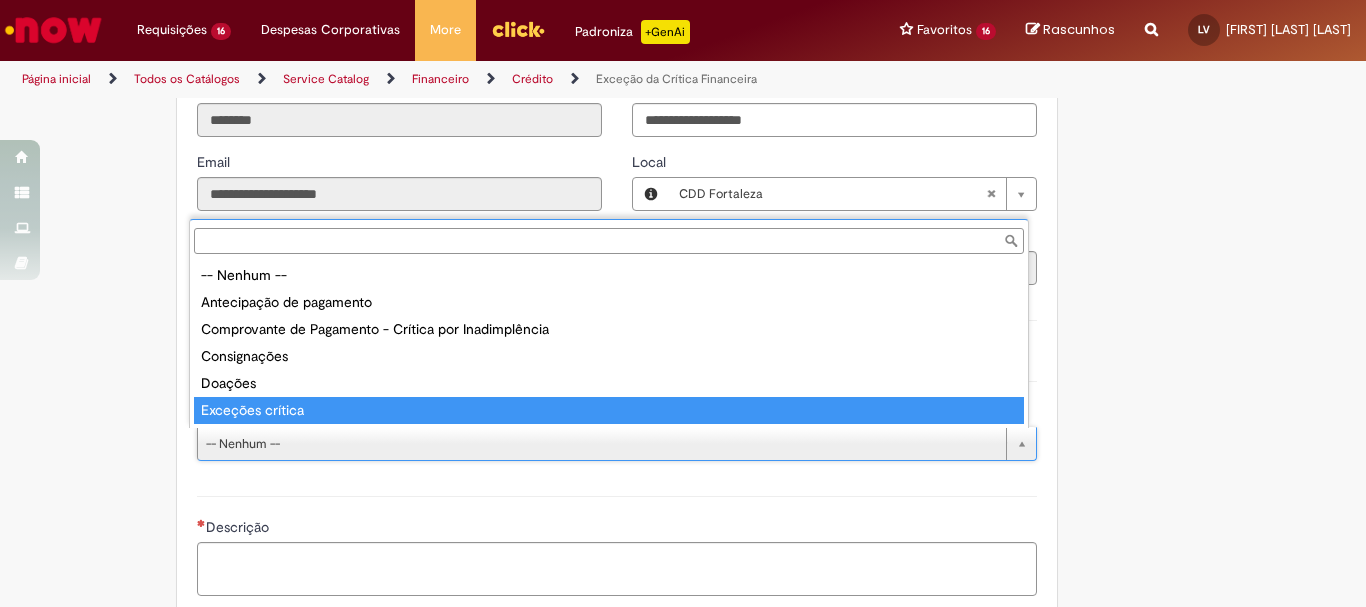 type on "**********" 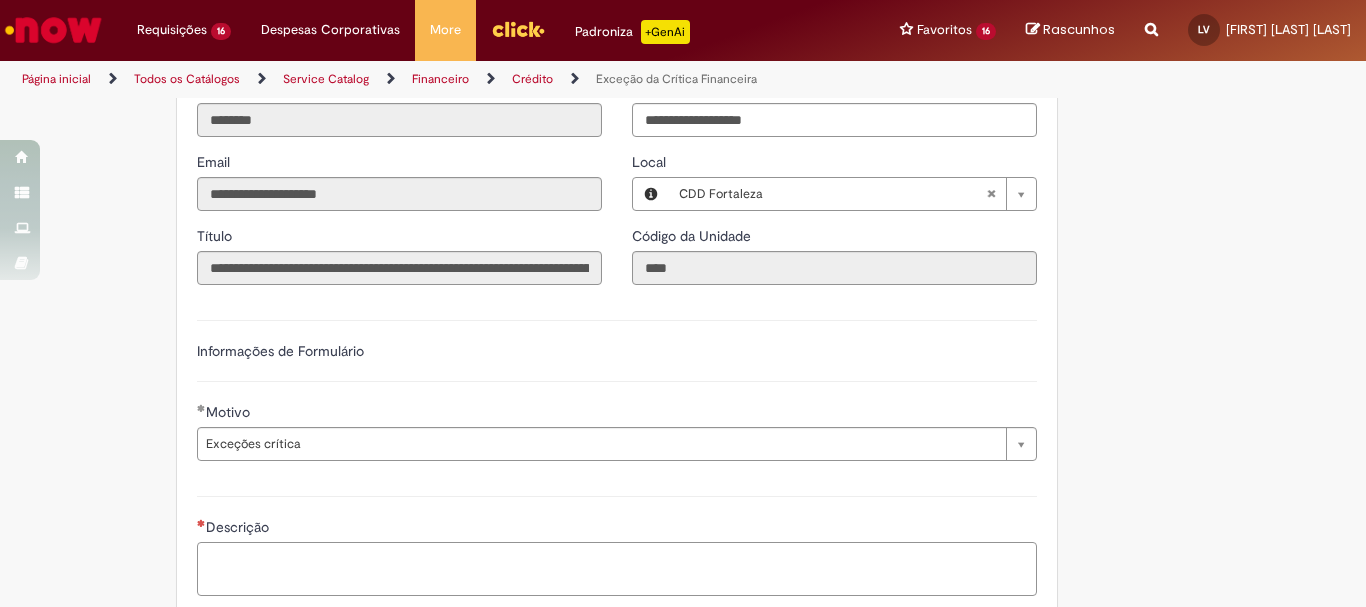 click on "Descrição" at bounding box center (617, 569) 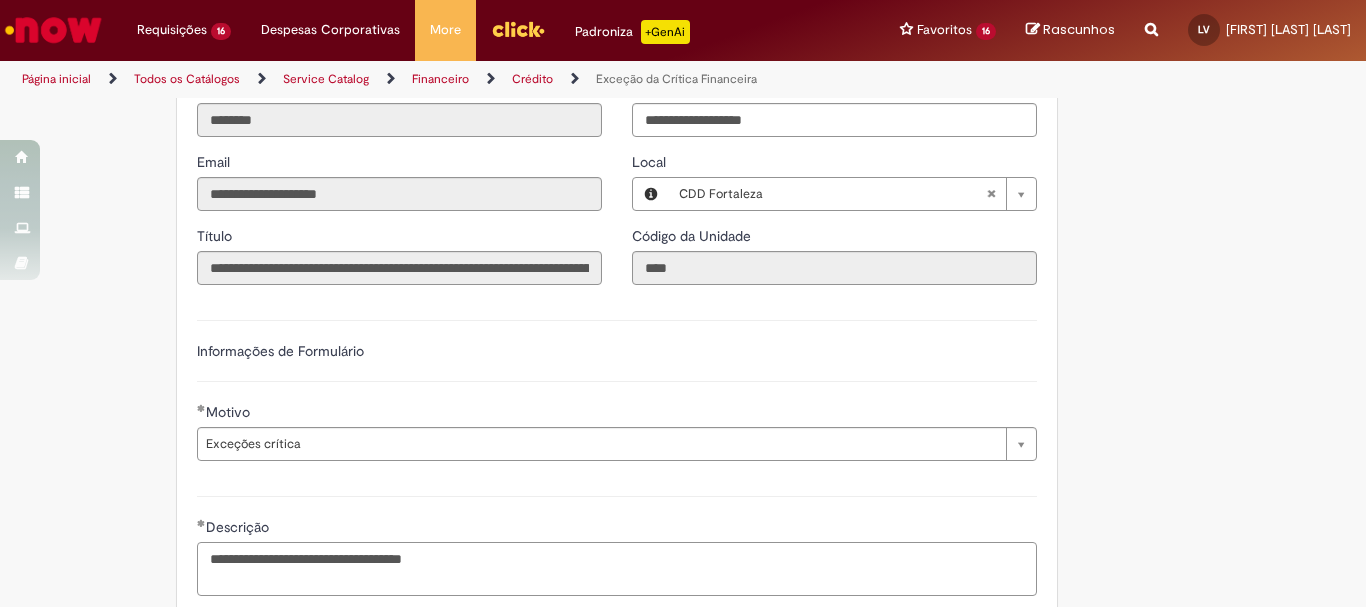 paste on "******" 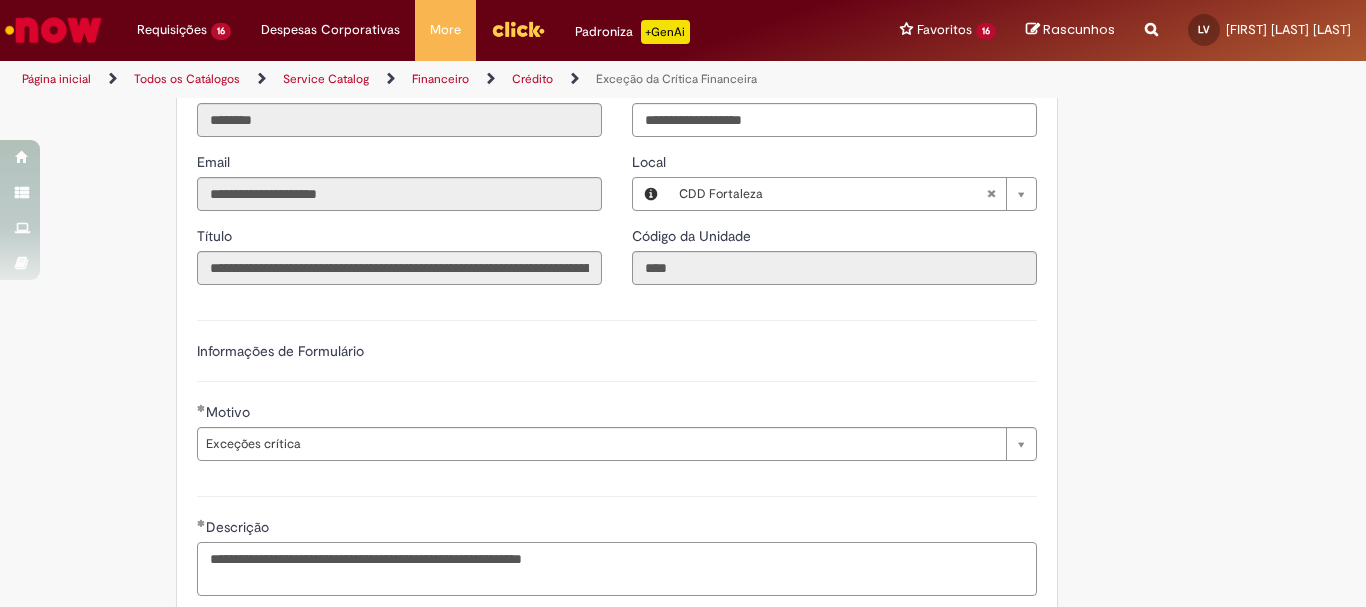 scroll, scrollTop: 700, scrollLeft: 0, axis: vertical 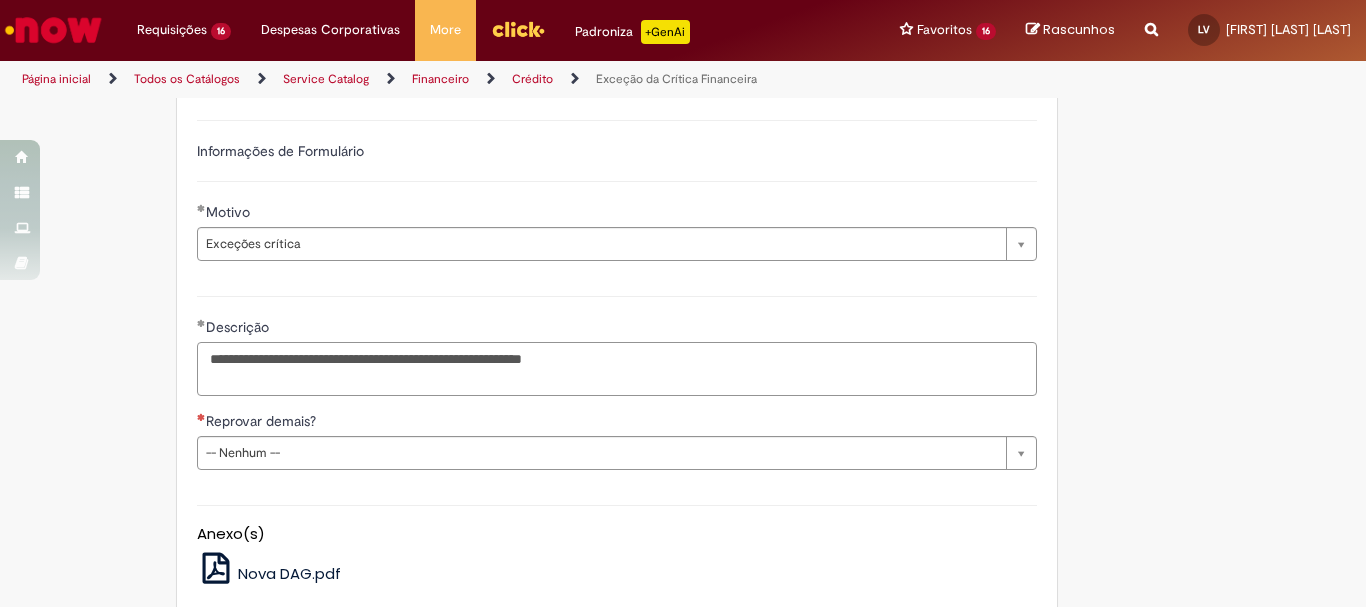 type on "**********" 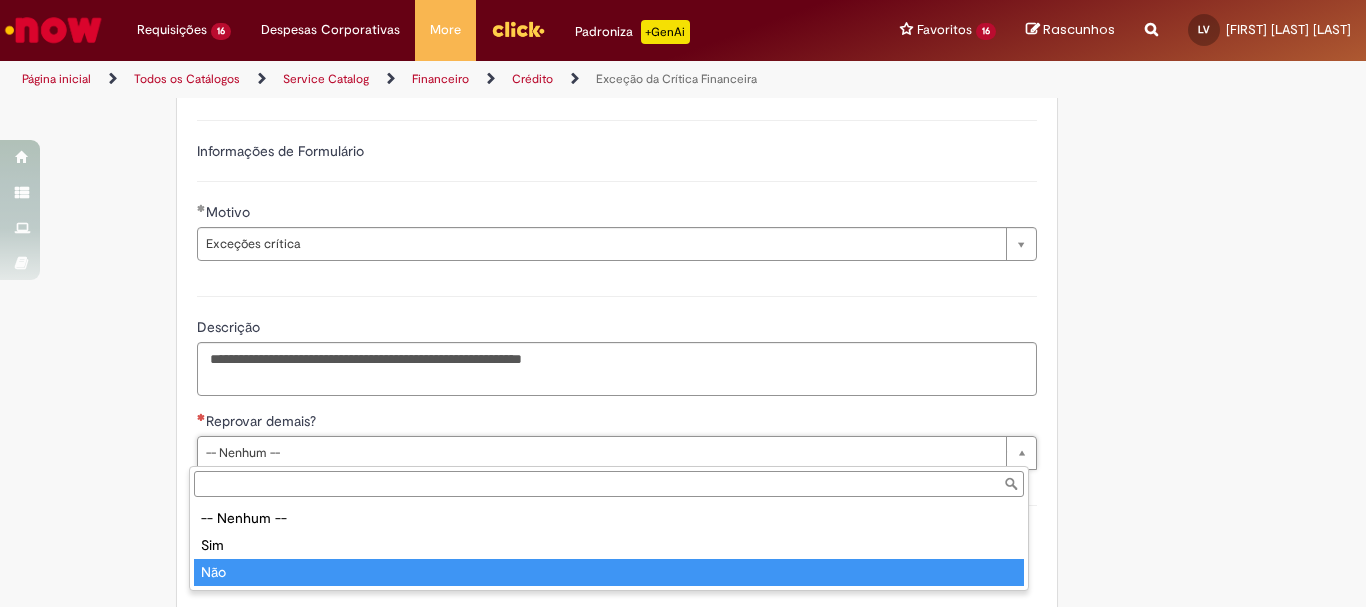 type on "***" 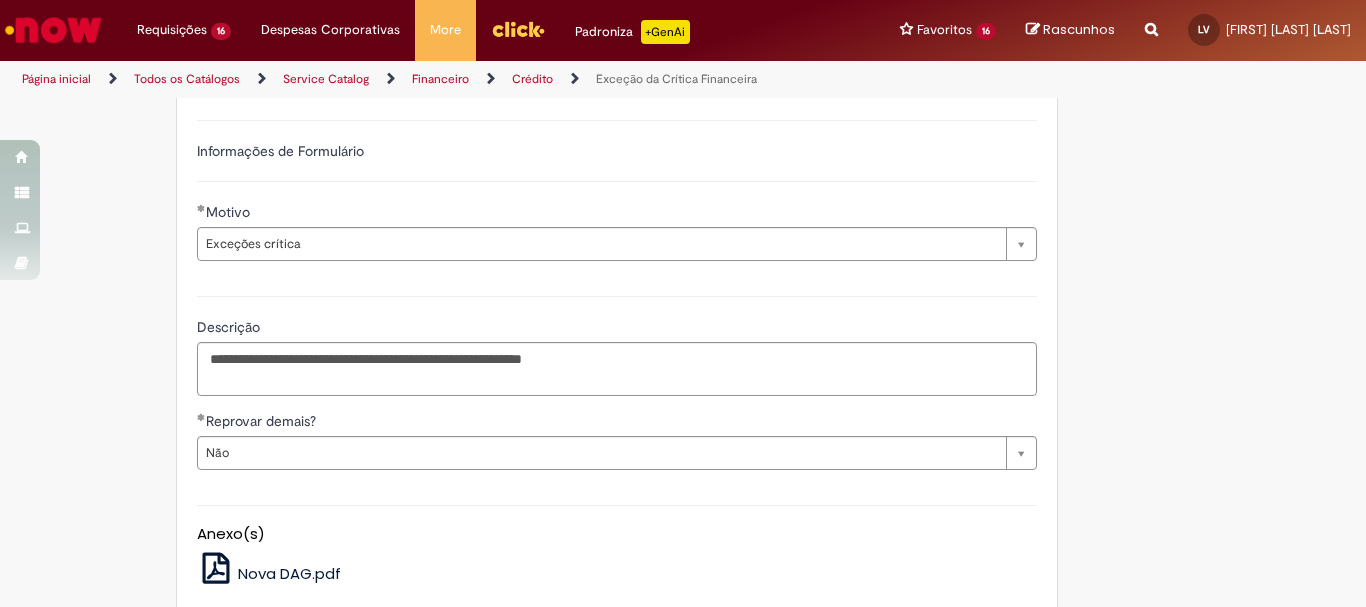 click on "**********" at bounding box center [585, 101] 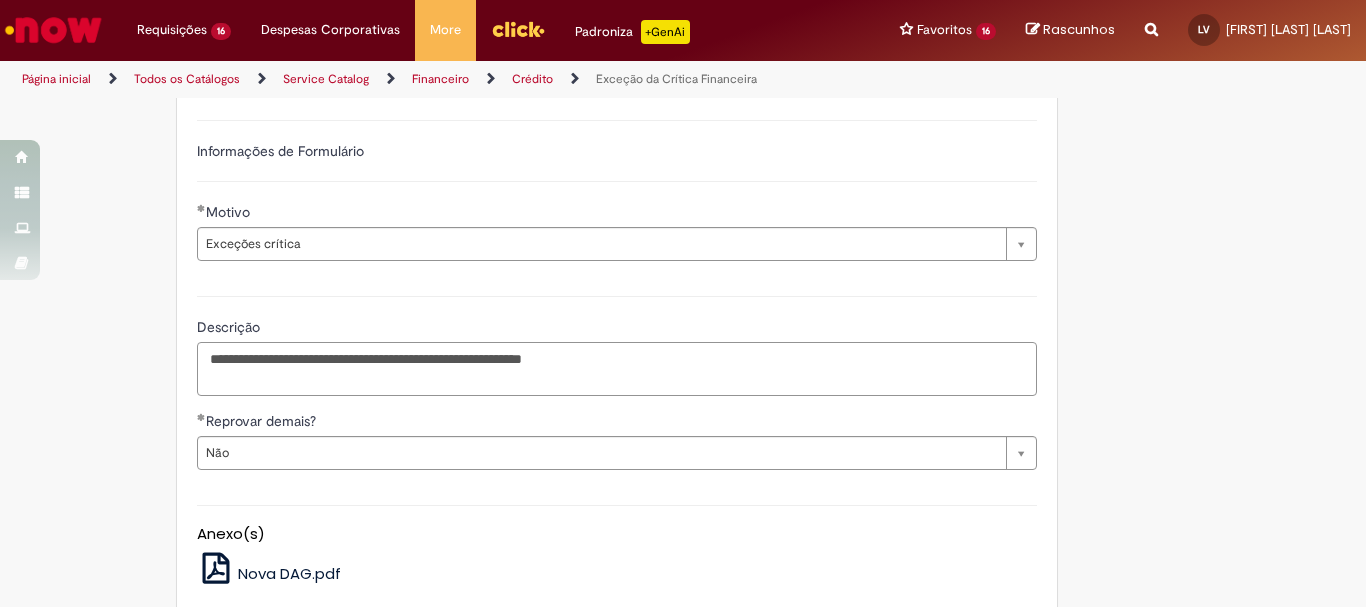 click on "**********" at bounding box center (617, 369) 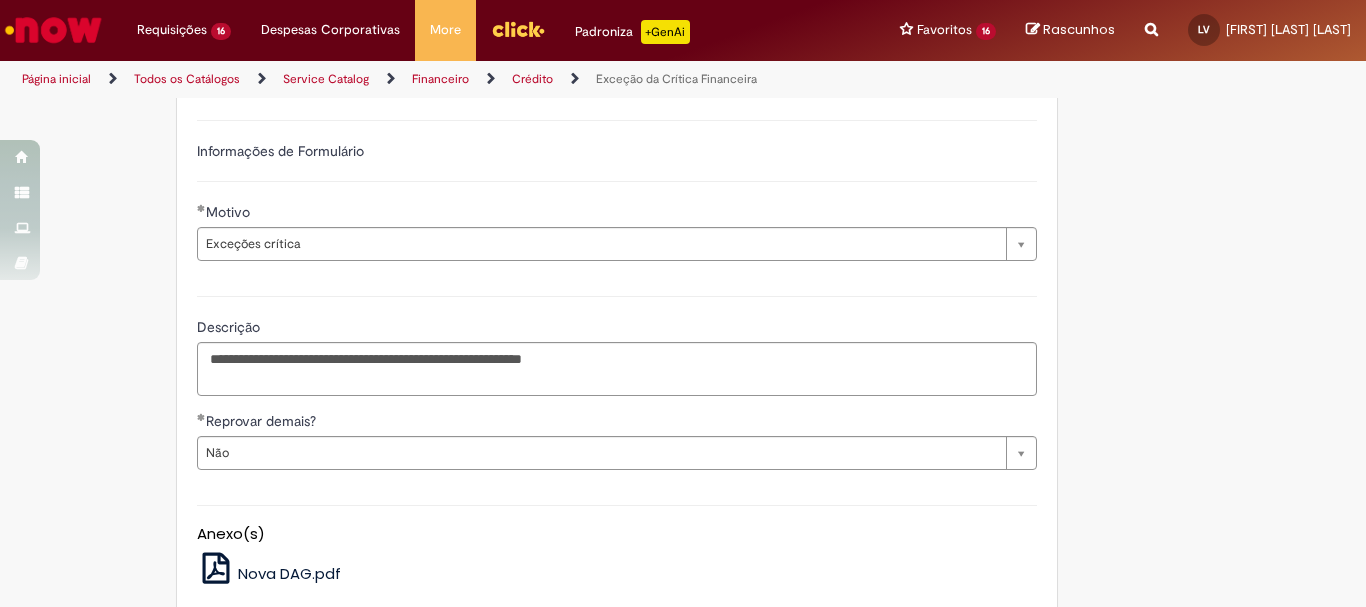 click on "Descrição" at bounding box center [617, 329] 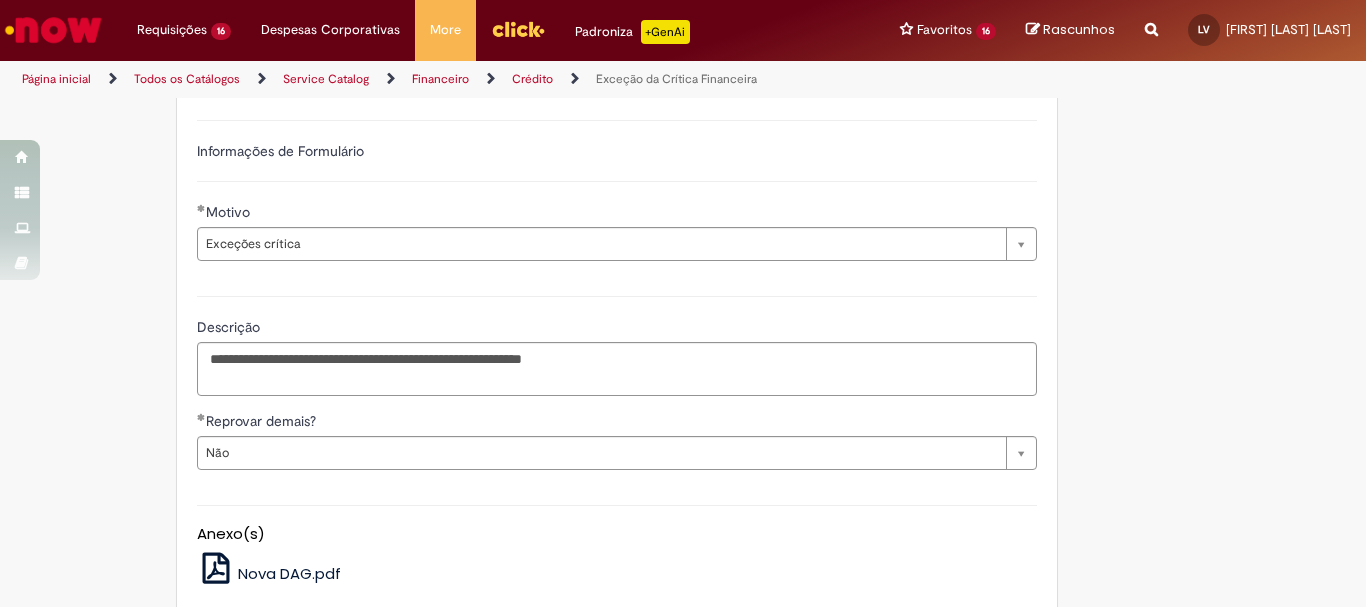 scroll, scrollTop: 897, scrollLeft: 0, axis: vertical 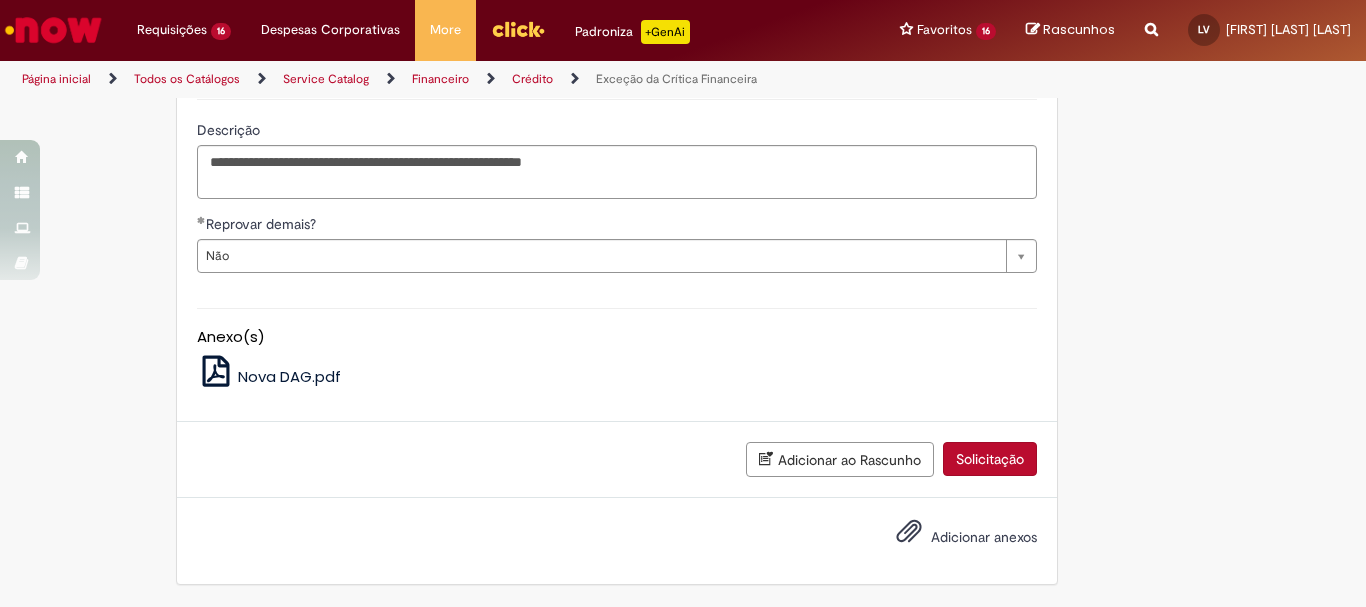 click on "Solicitação" at bounding box center (990, 459) 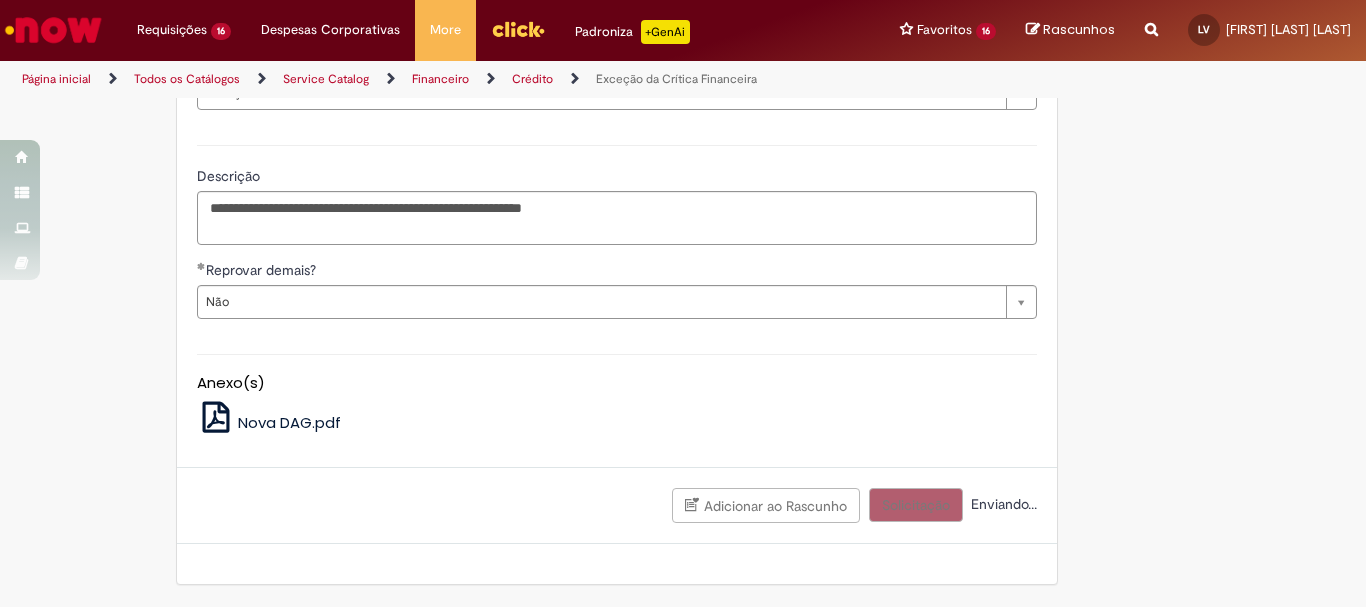 scroll, scrollTop: 851, scrollLeft: 0, axis: vertical 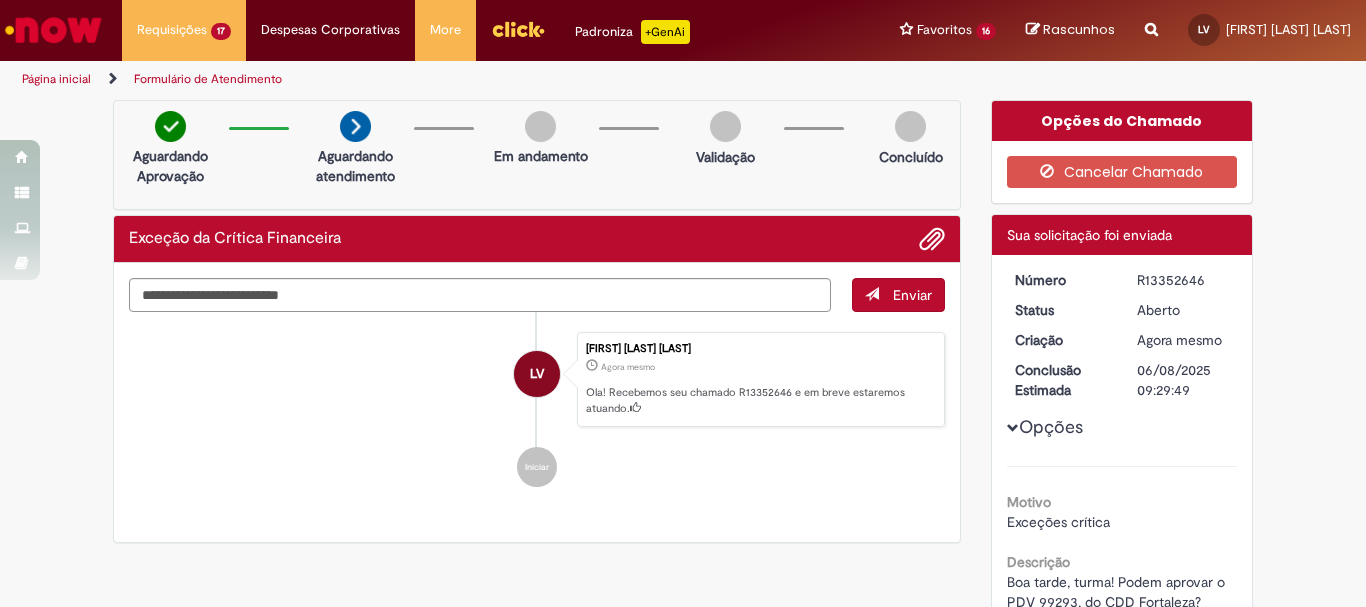 click on "R13352646" at bounding box center [1183, 280] 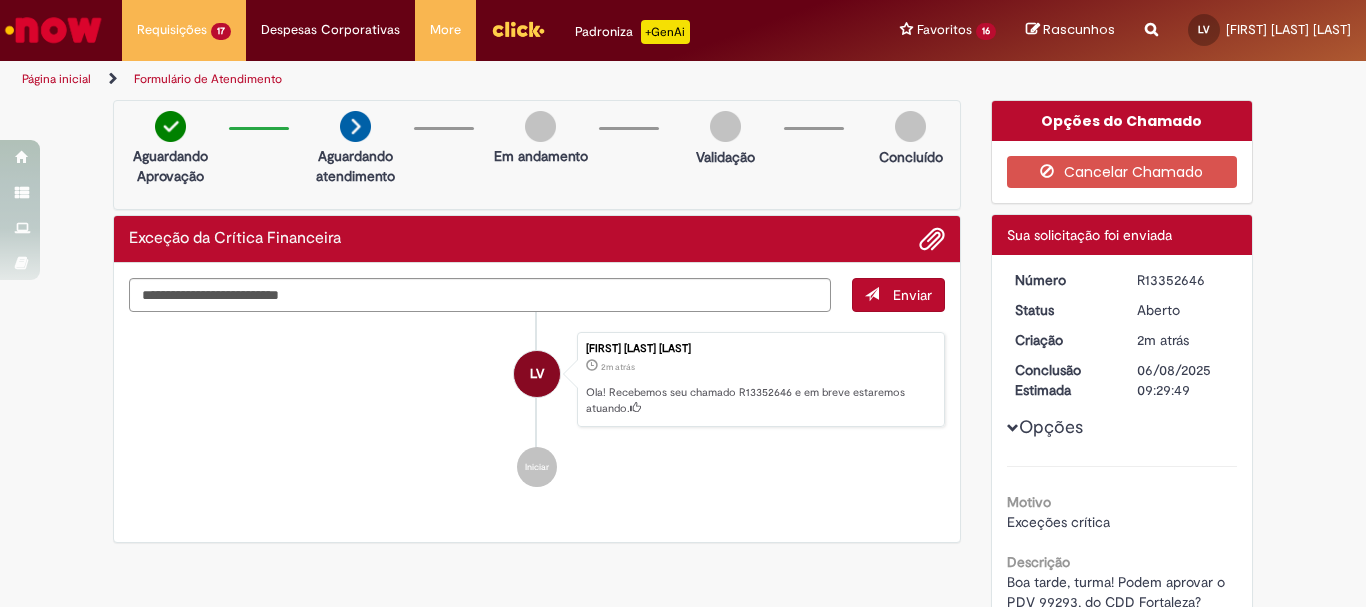 copy on "R13352646" 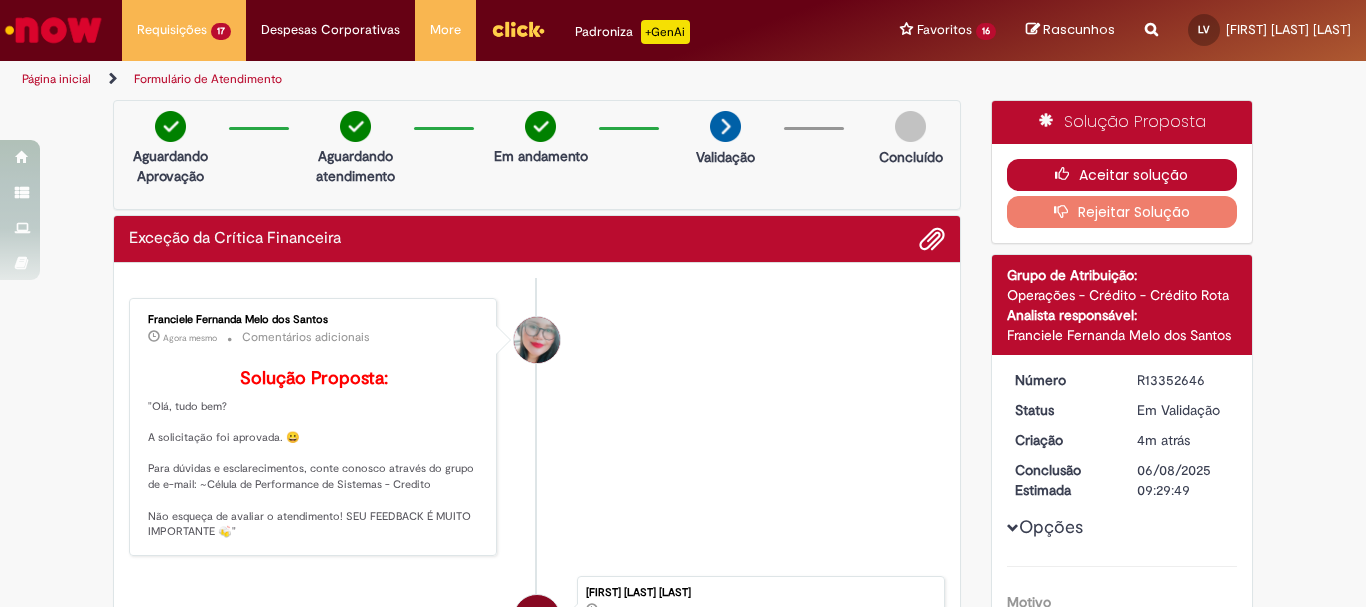 click on "Aceitar solução" at bounding box center [1122, 175] 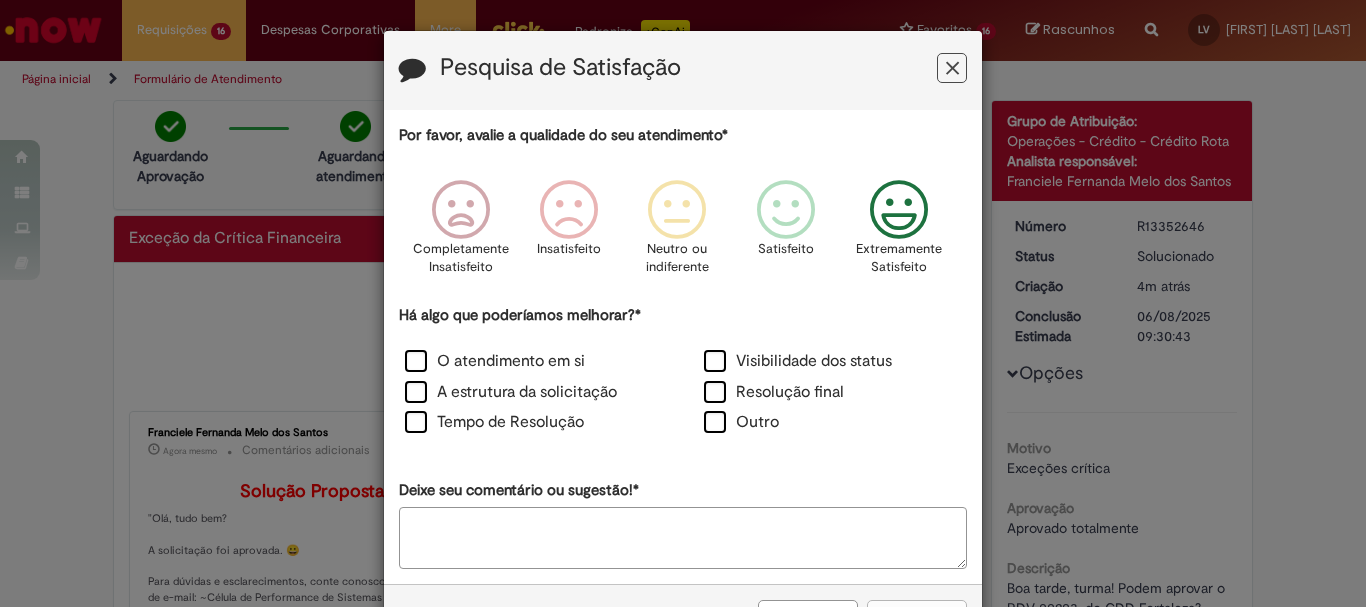 click at bounding box center [899, 210] 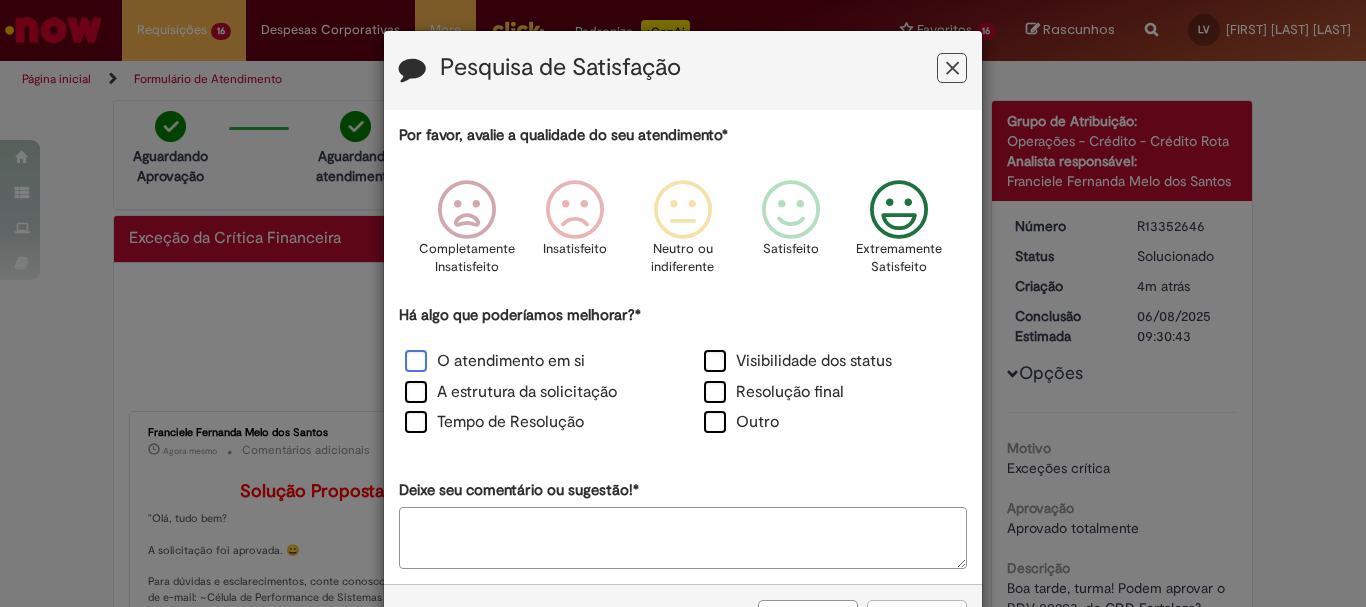 click on "O atendimento em si" at bounding box center [495, 361] 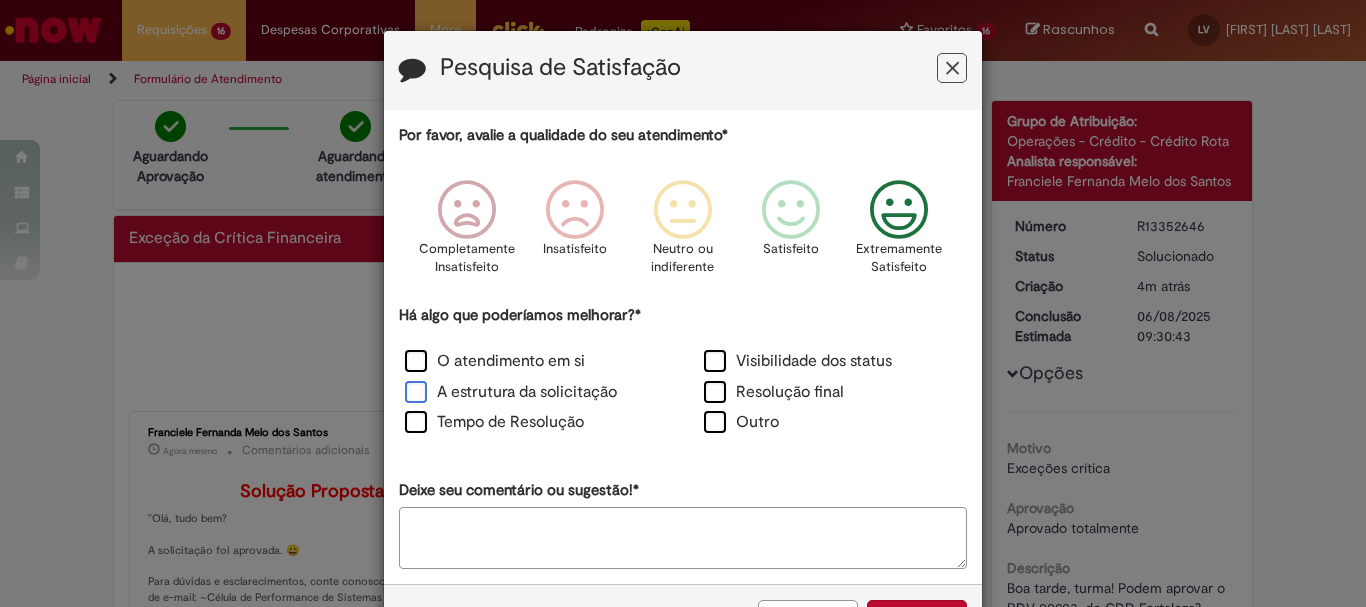 click on "A estrutura da solicitação" at bounding box center (511, 392) 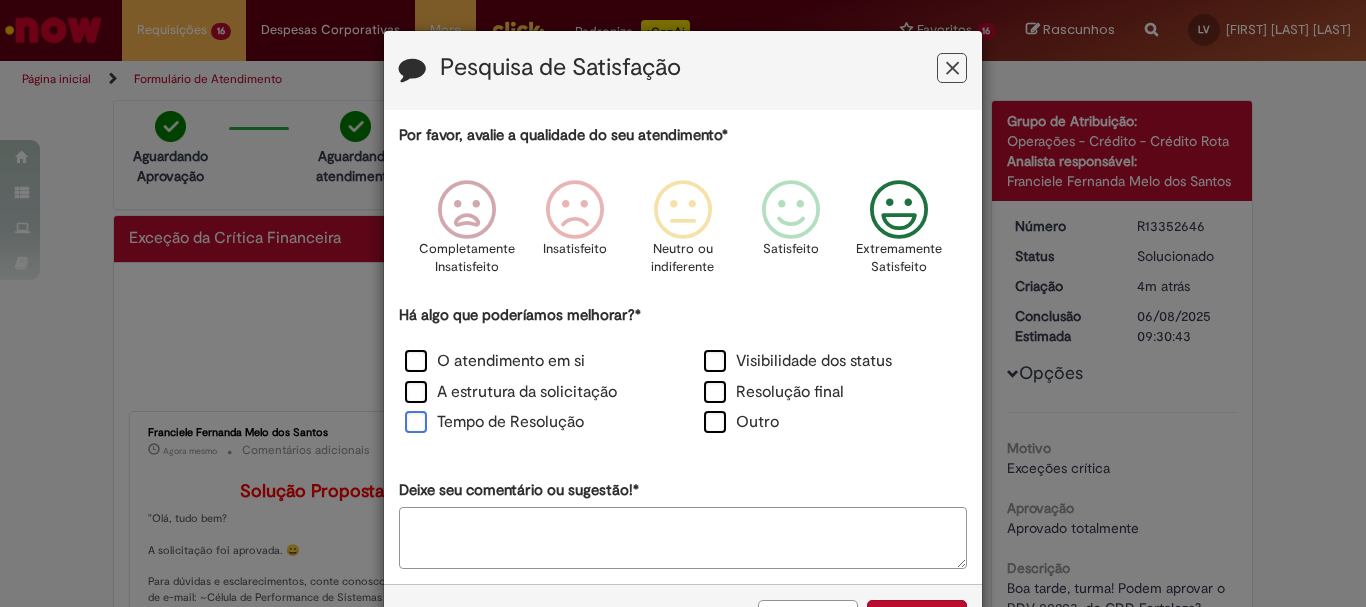 click on "Tempo de Resolução" at bounding box center (494, 422) 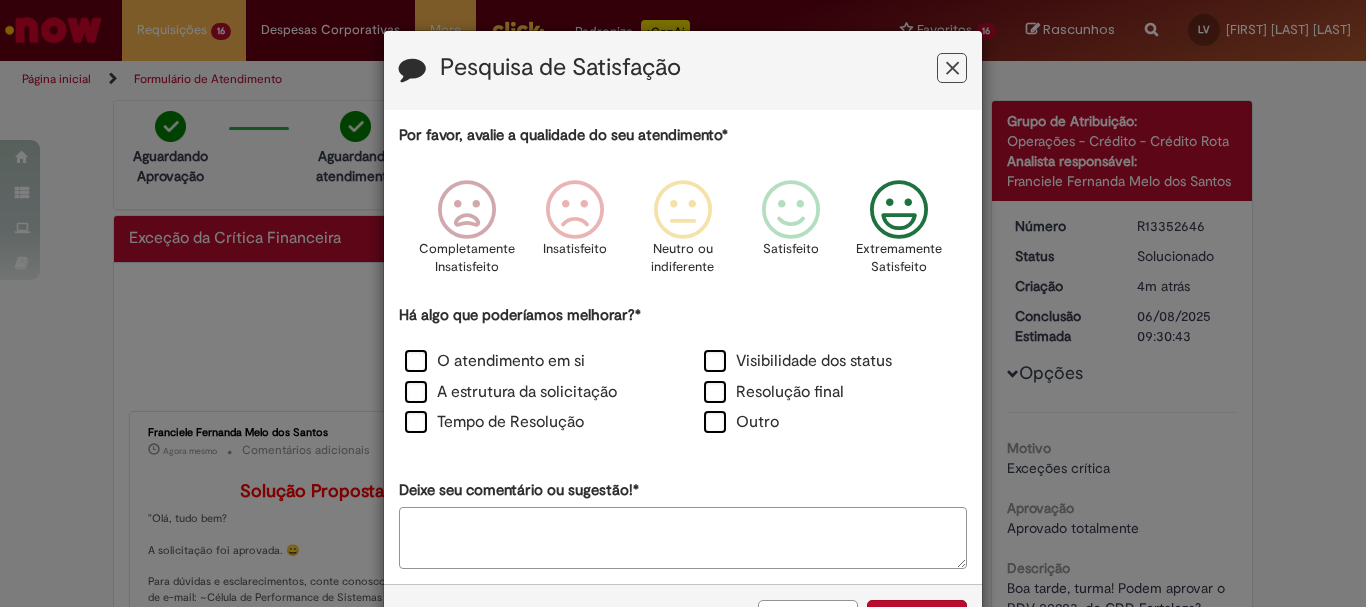 scroll, scrollTop: 73, scrollLeft: 0, axis: vertical 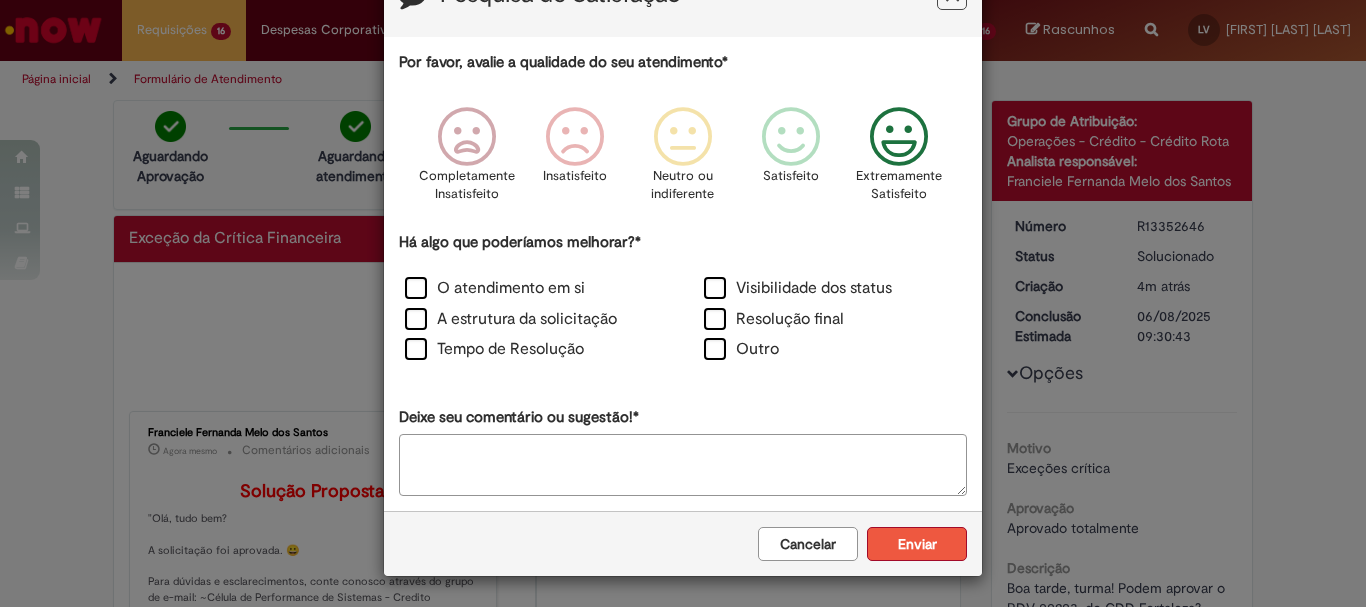 click on "Enviar" at bounding box center (917, 544) 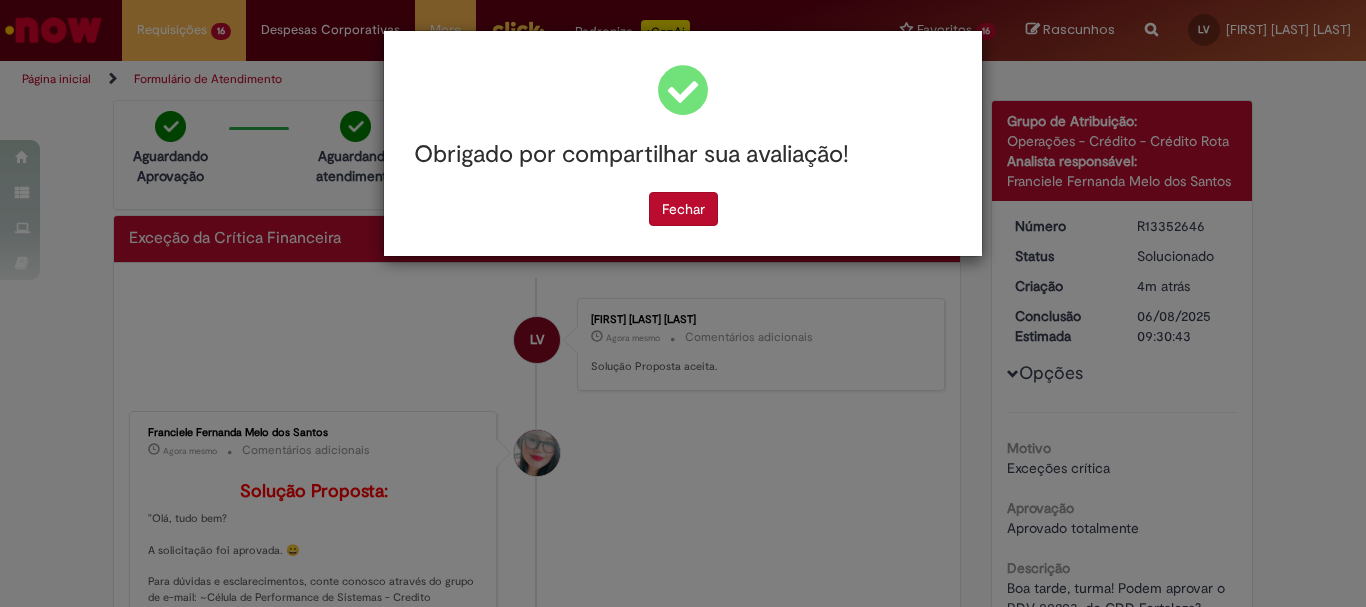 scroll, scrollTop: 0, scrollLeft: 0, axis: both 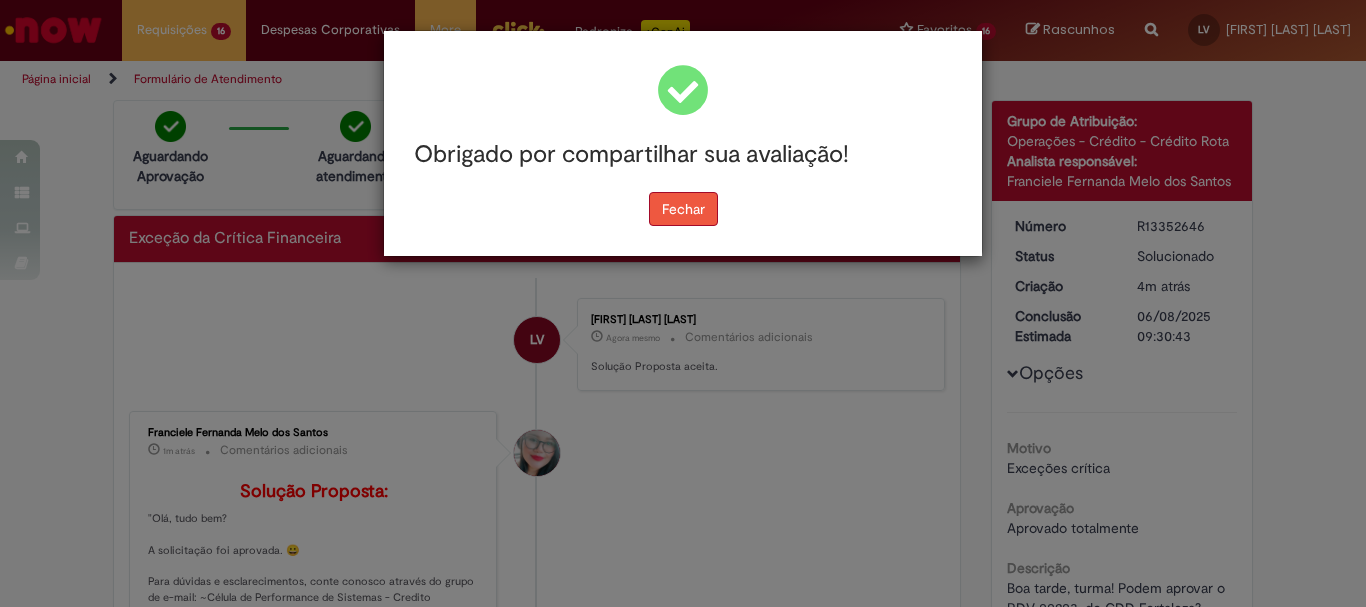 click on "Fechar" at bounding box center (683, 209) 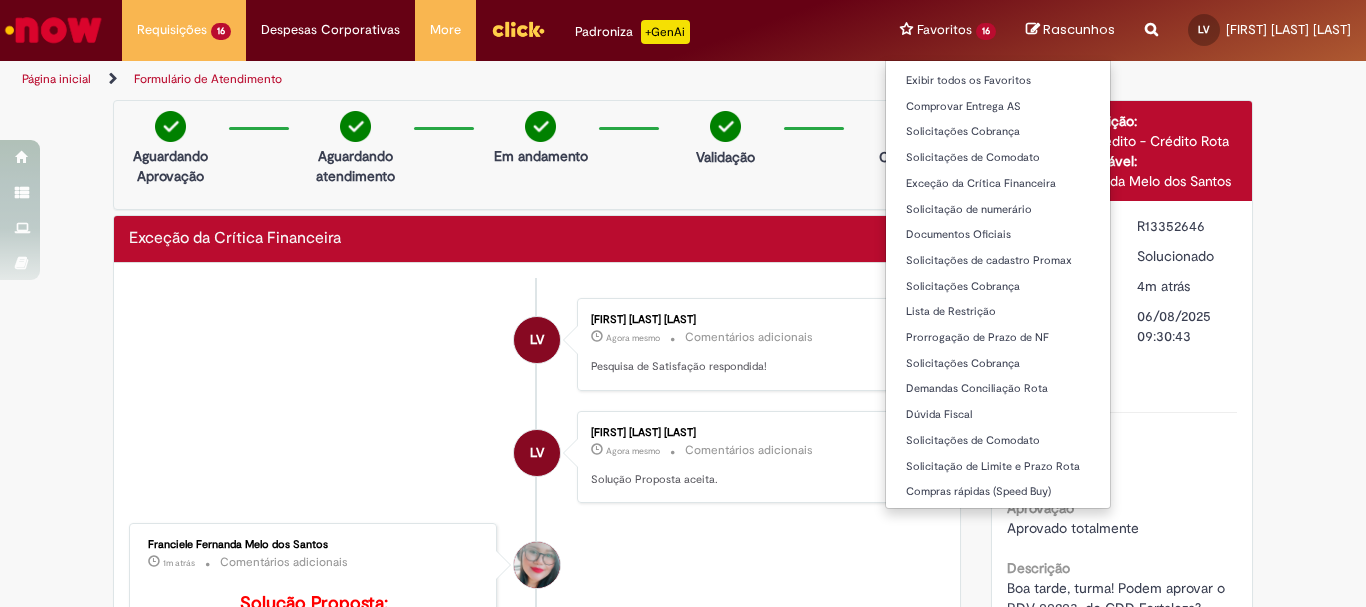 click on "Favoritos   16
Exibir todos os Favoritos
Comprovar Entrega AS
Solicitações Cobrança
Solicitações de Comodato
Exceção da Crítica Financeira
Solicitação de numerário
Documentos Oficiais
Solicitações de cadastro Promax
Solicitações Cobrança
Lista de Restrição
Prorrogação de Prazo de NF
Solicitações Cobrança
Demandas Conciliação Rota
Dúvida Fiscal
Solicitações de Comodato
Solicitação de Limite e Prazo Rota
Compras rápidas (Speed Buy)" at bounding box center (948, 30) 